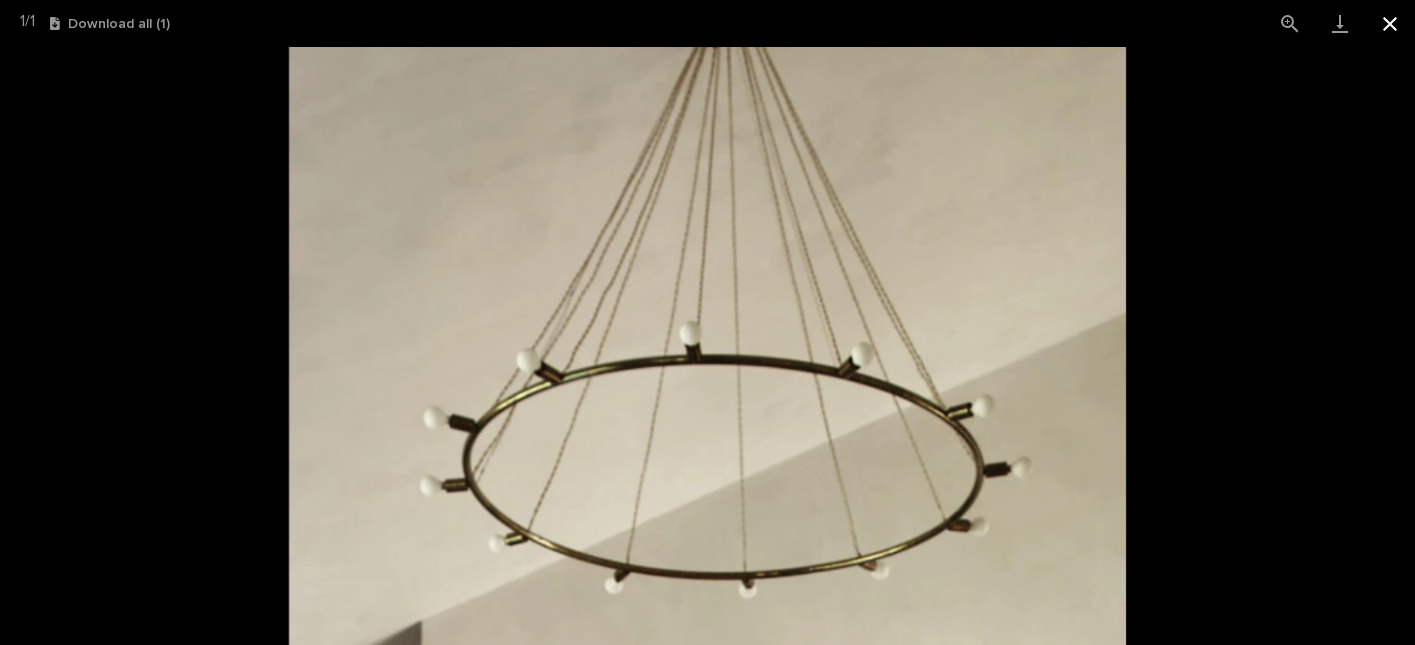 scroll, scrollTop: 0, scrollLeft: 0, axis: both 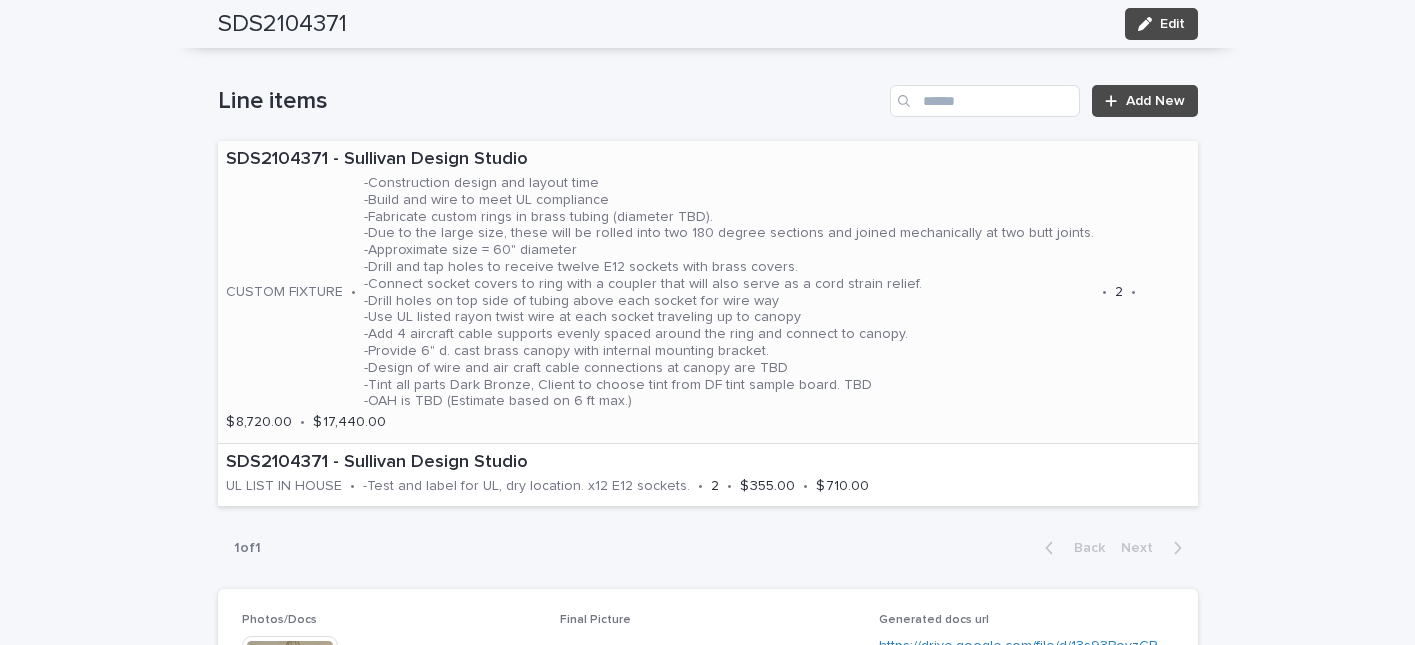click on "-Construction design and layout time
-Build and wire to meet UL compliance
-Fabricate custom rings in brass tubing (diameter TBD).
-Due to the large size, these will be rolled into two 180 degree sections and joined mechanically at two butt joints.
-Approximate size = 60" diameter
-Drill and tap holes to receive twelve E12 sockets with brass covers.
-Connect socket covers to ring with a coupler that will also serve as a cord strain relief.
-Drill holes on top side of tubing above each socket for wire way
-Use UL listed rayon twist wire at each socket traveling up to canopy
-Add 4 aircraft cable supports evenly spaced around the ring and connect to canopy.
-Provide 6" d. cast brass canopy with internal mounting bracket.
-Design of wire and air craft cable connections at canopy are TBD
-Tint all parts Dark Bronze, Client to choose tint from DF tint sample board. TBD
-OAH is TBD (Estimate based on 6 ft max.)" at bounding box center (729, 292) 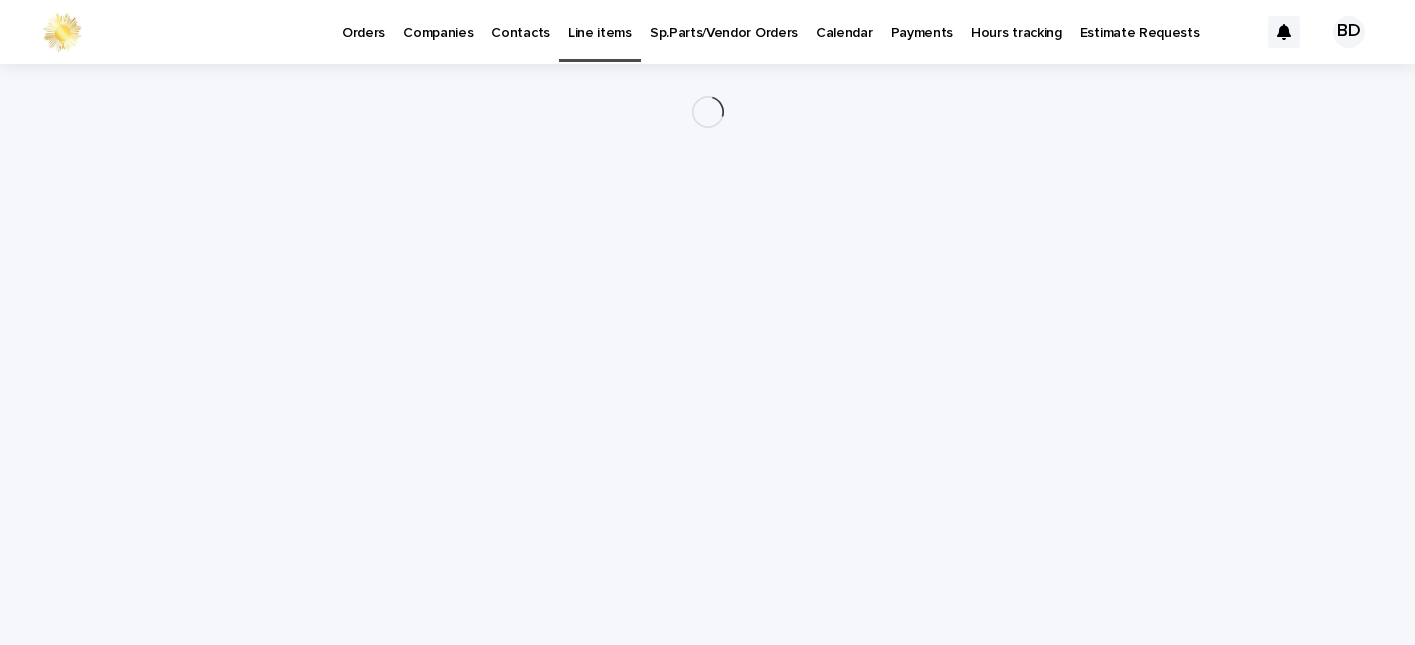 scroll, scrollTop: 0, scrollLeft: 0, axis: both 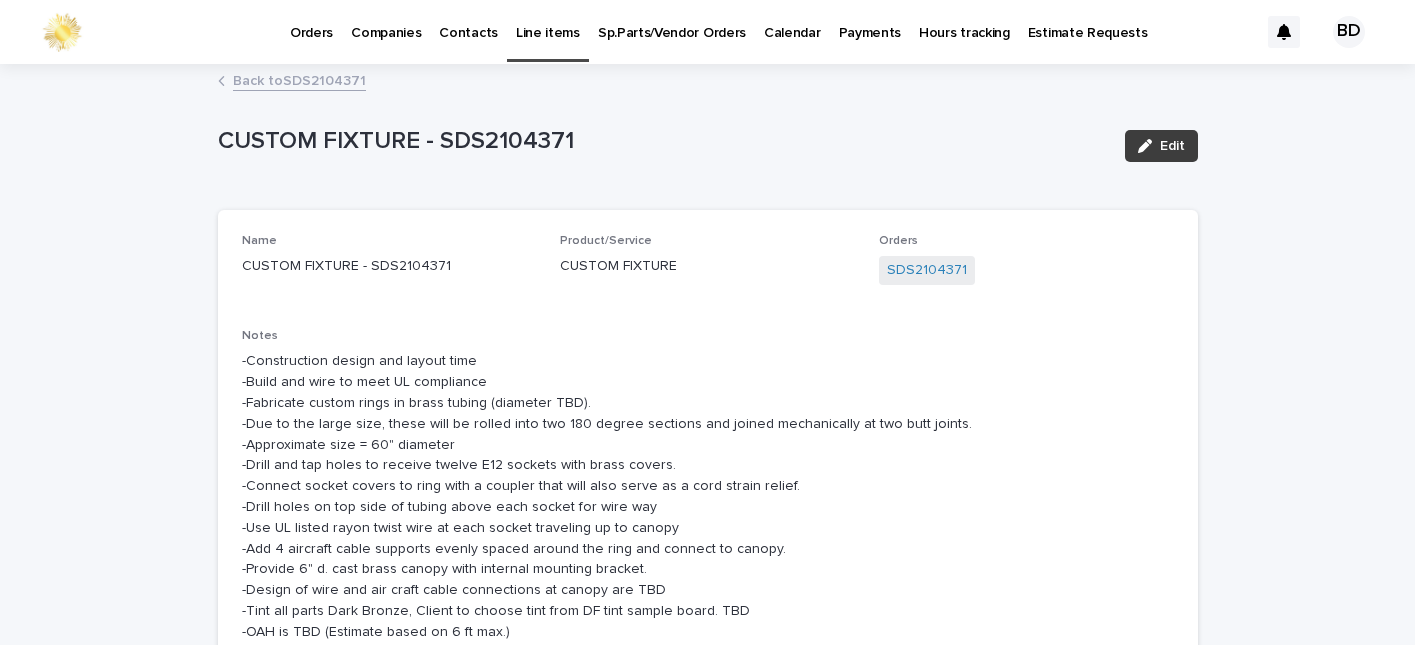 click on "Edit" at bounding box center (1161, 146) 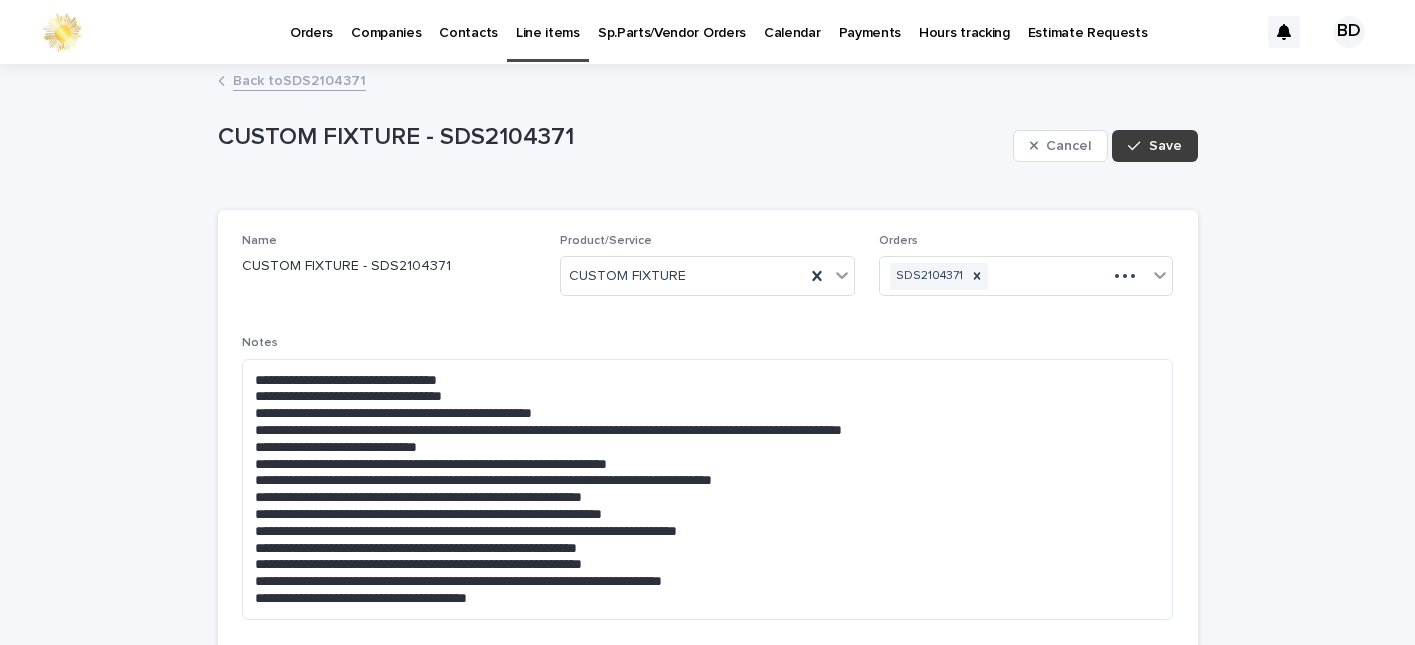 click on "Save" at bounding box center [1154, 146] 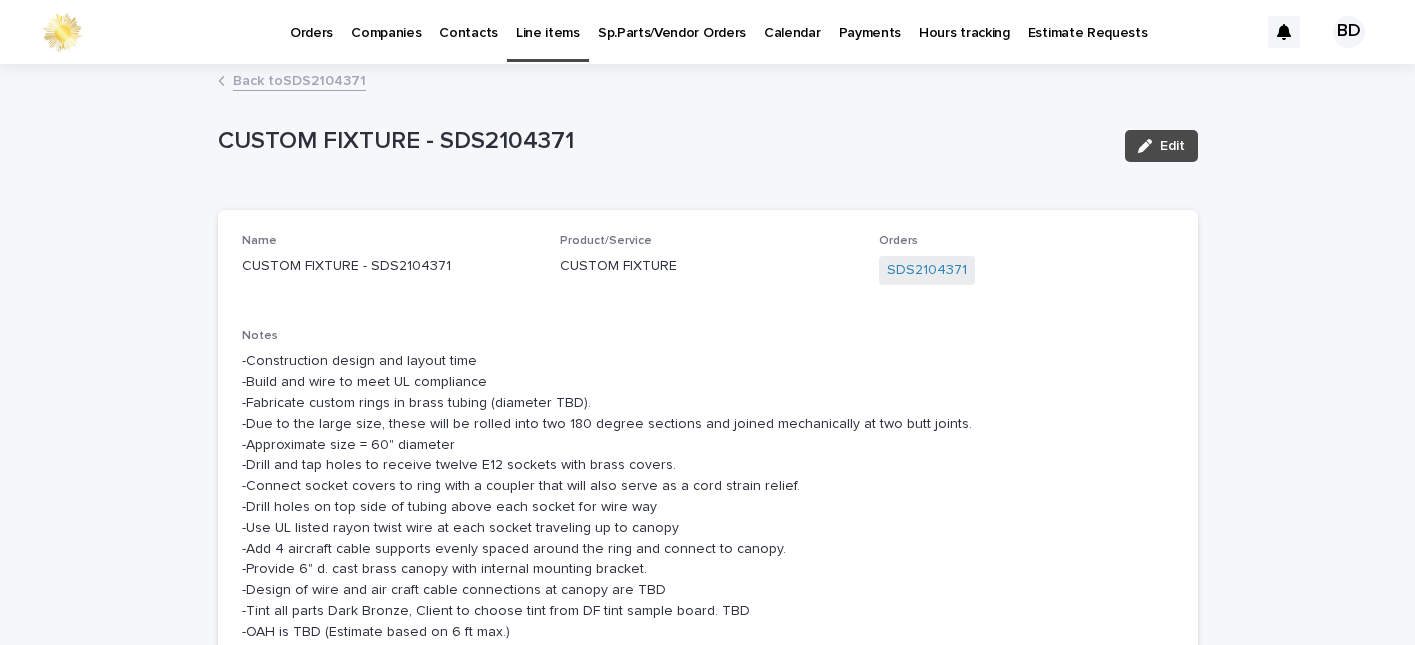 click on "Edit" at bounding box center [1161, 146] 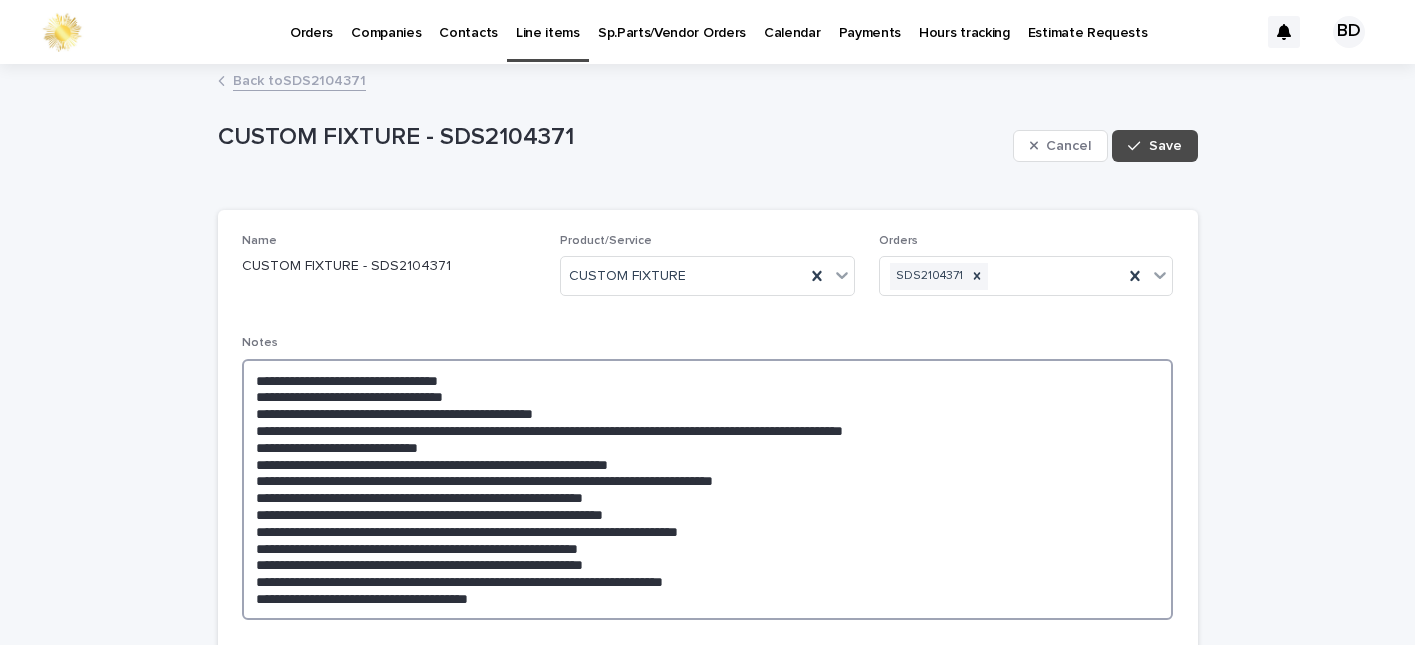 click on "**********" at bounding box center [708, 489] 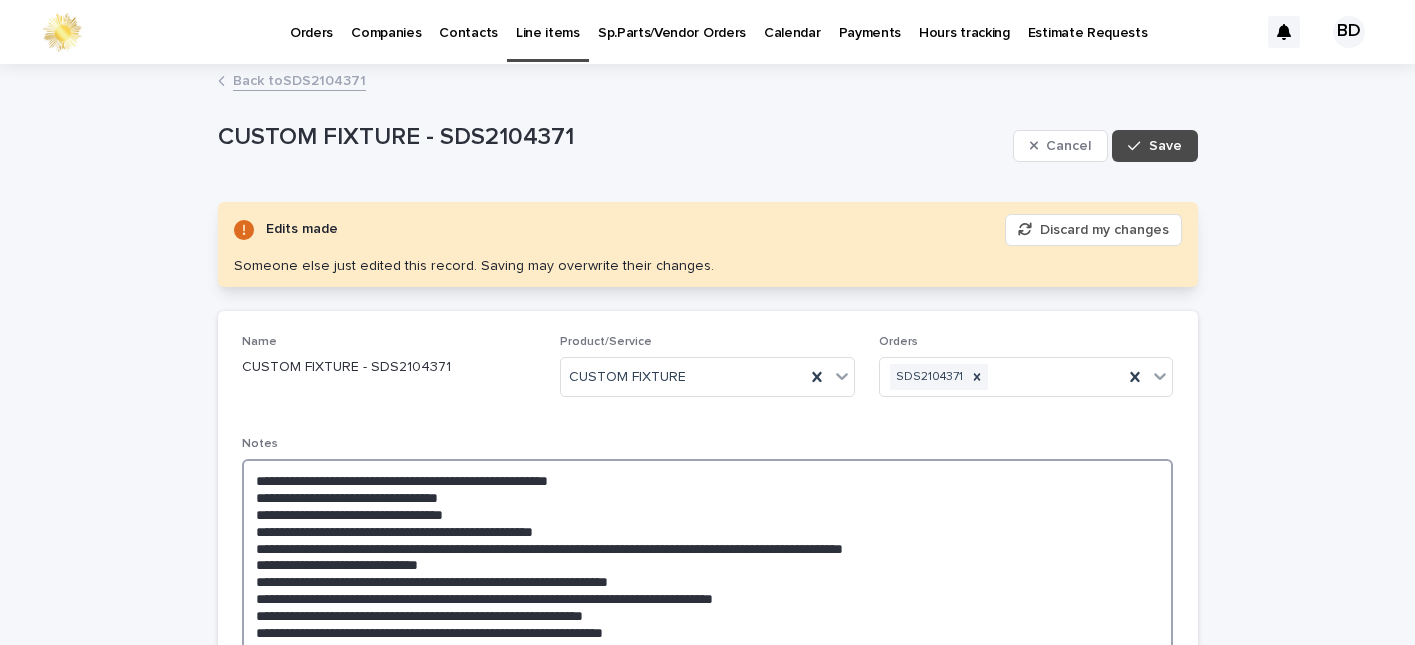 click on "**********" at bounding box center [708, 598] 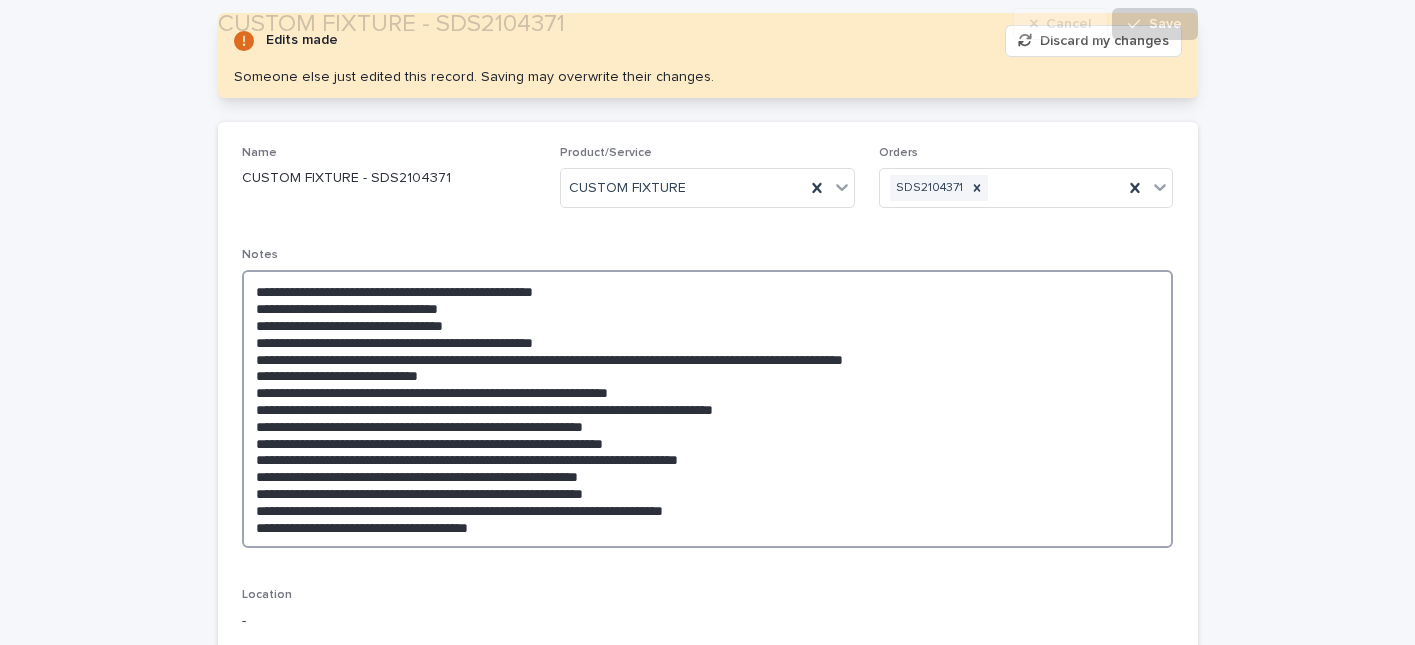 scroll, scrollTop: 248, scrollLeft: 0, axis: vertical 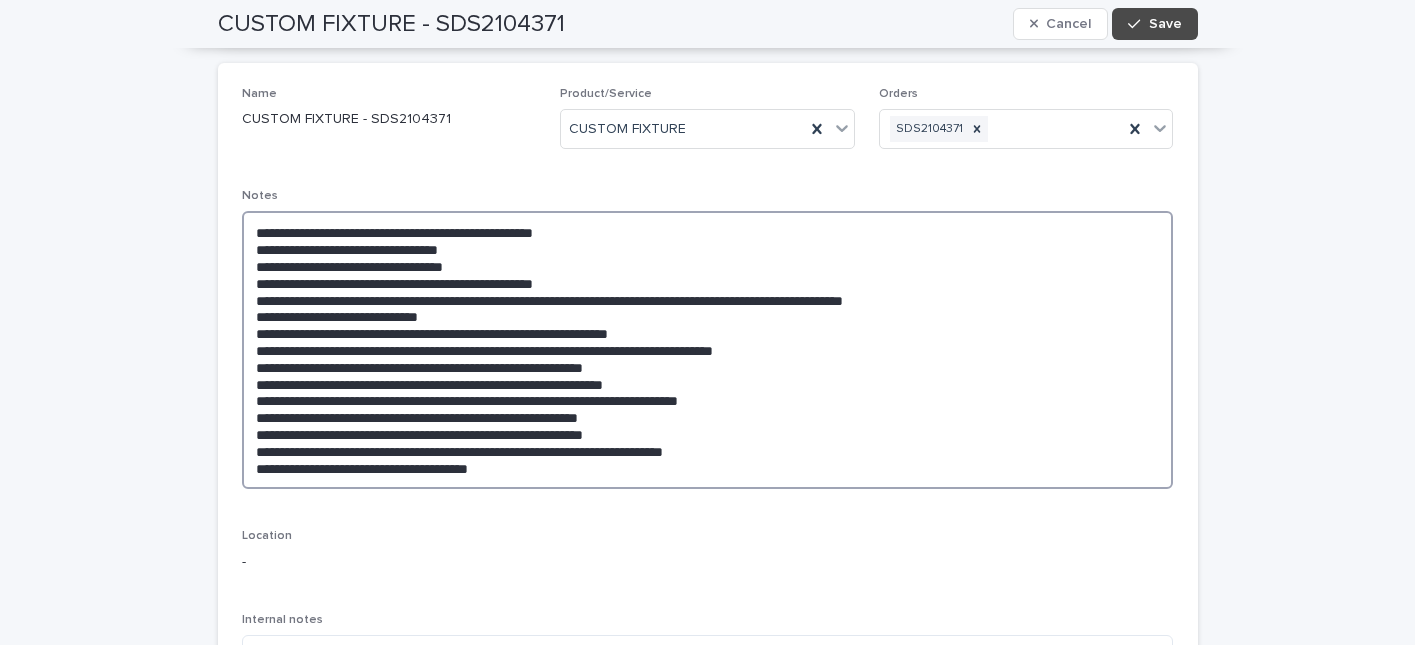 click on "**********" at bounding box center [708, 350] 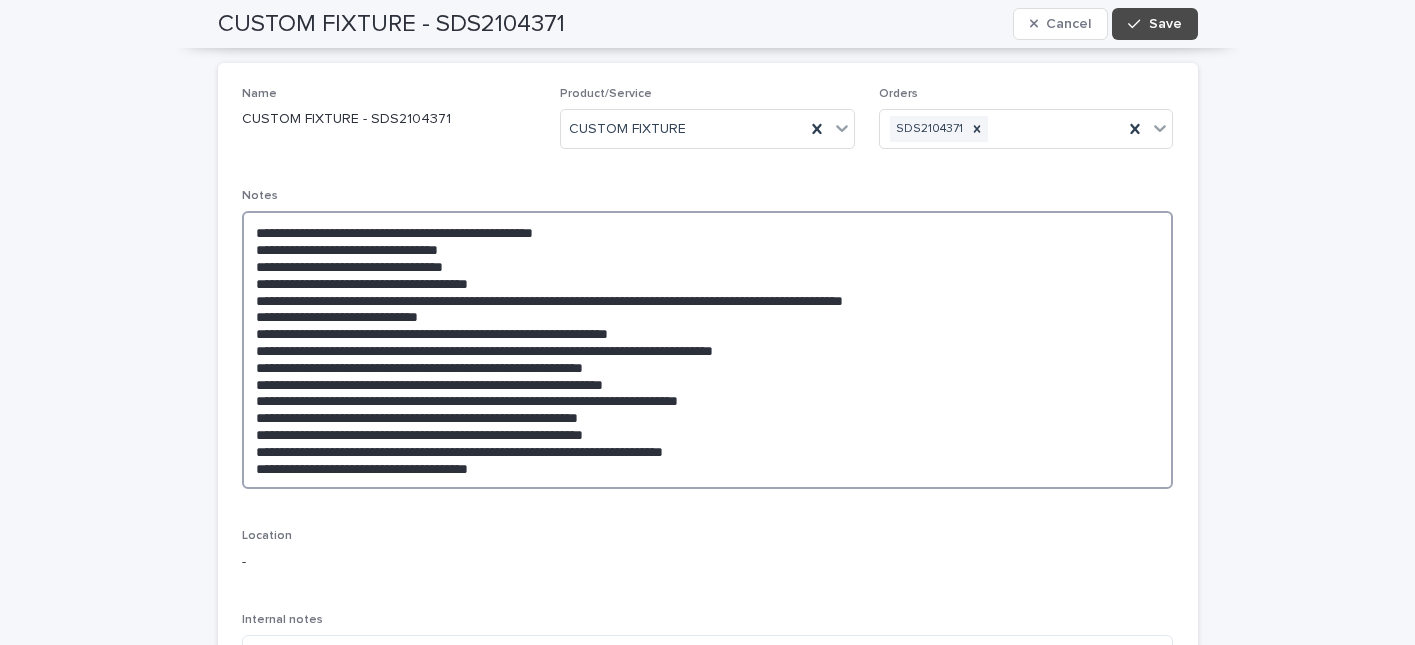 click on "**********" at bounding box center (708, 350) 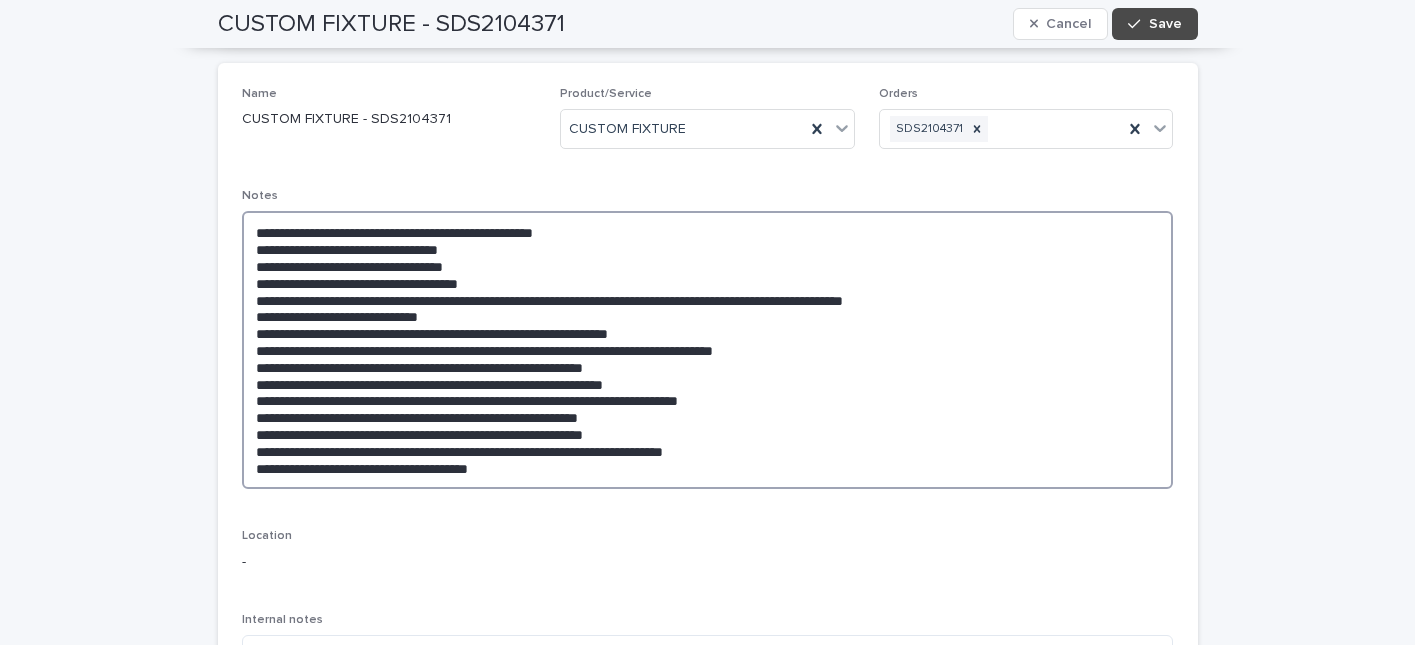 click on "**********" at bounding box center (708, 350) 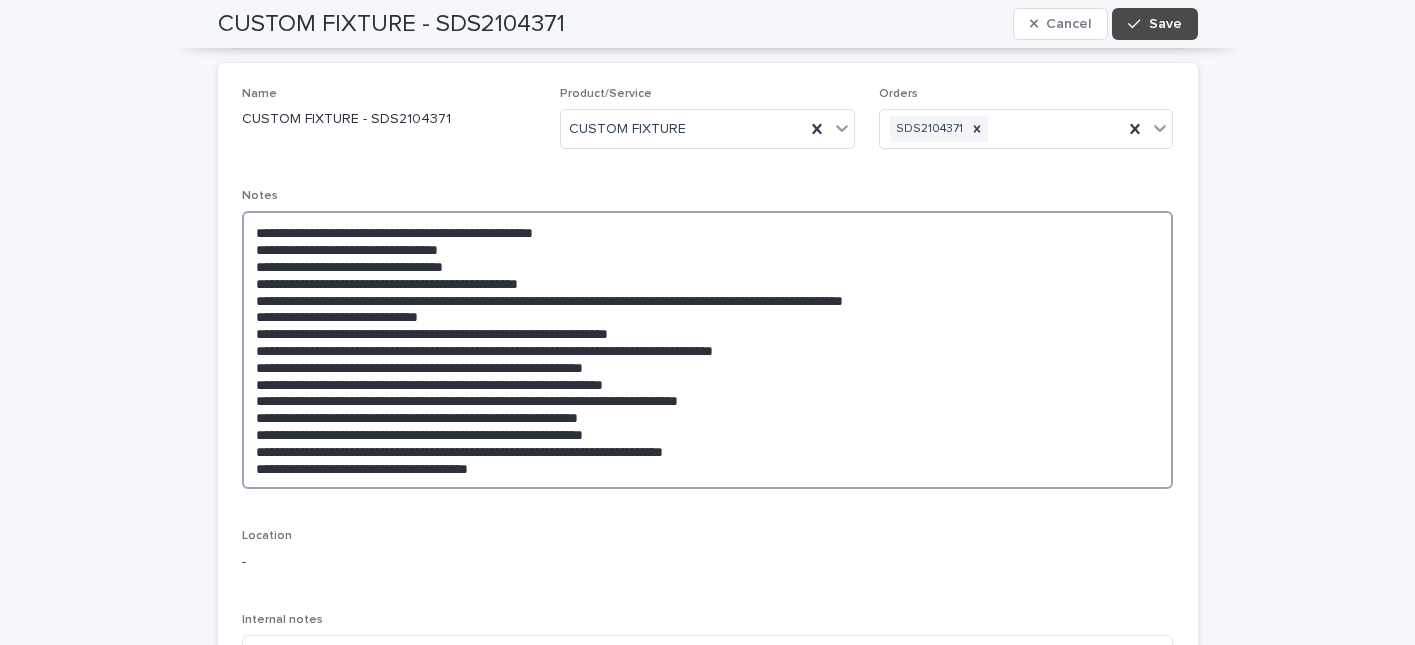 click on "**********" at bounding box center [708, 350] 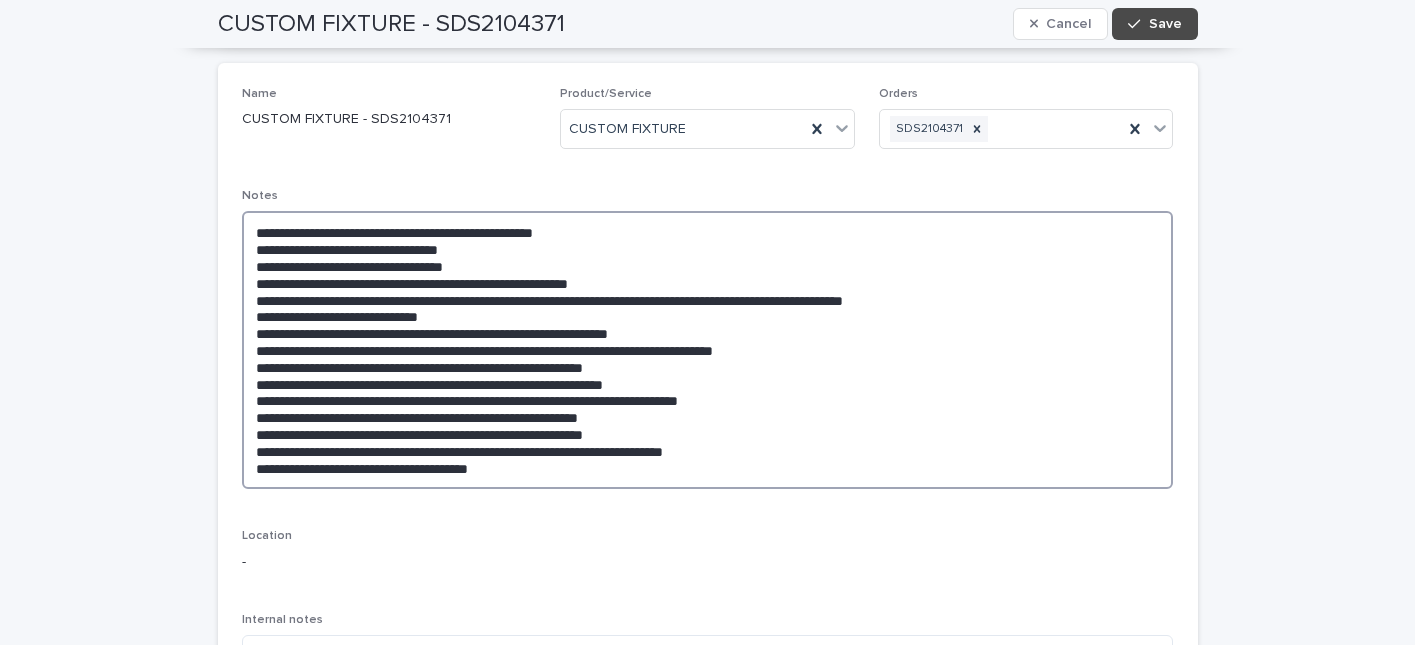 click on "**********" at bounding box center (708, 350) 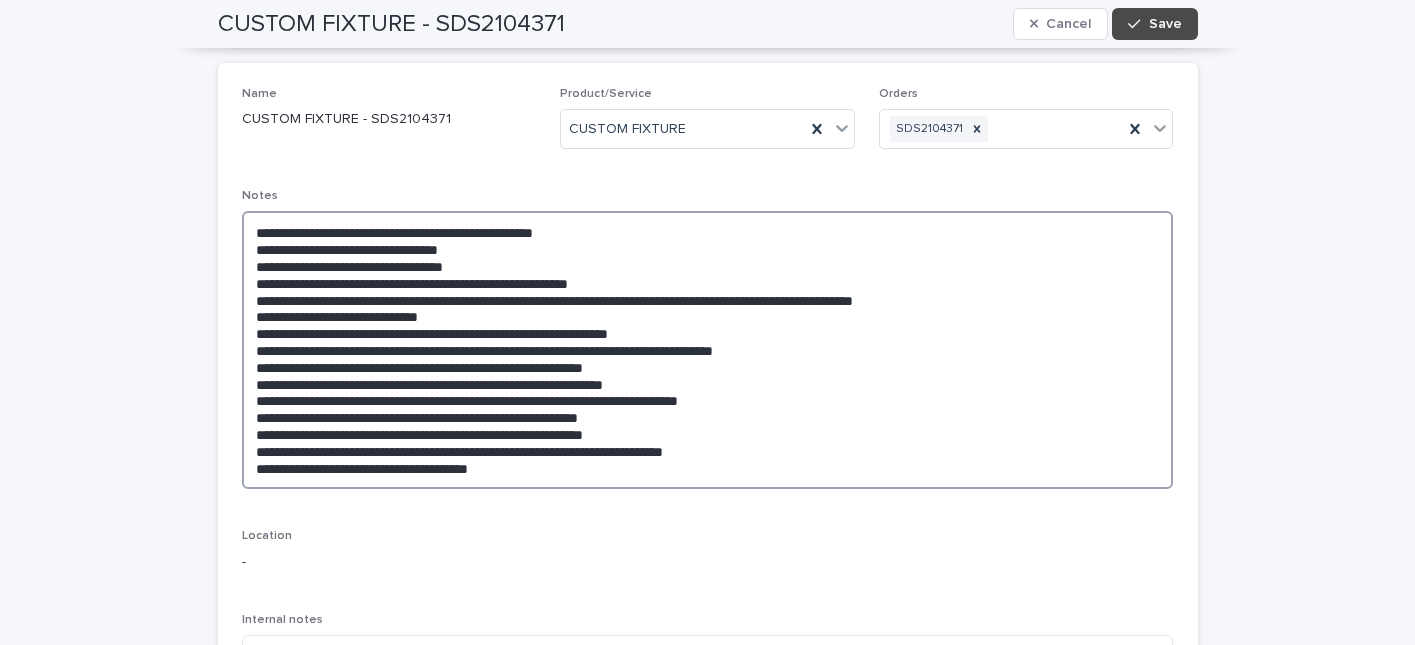 click on "**********" at bounding box center (708, 350) 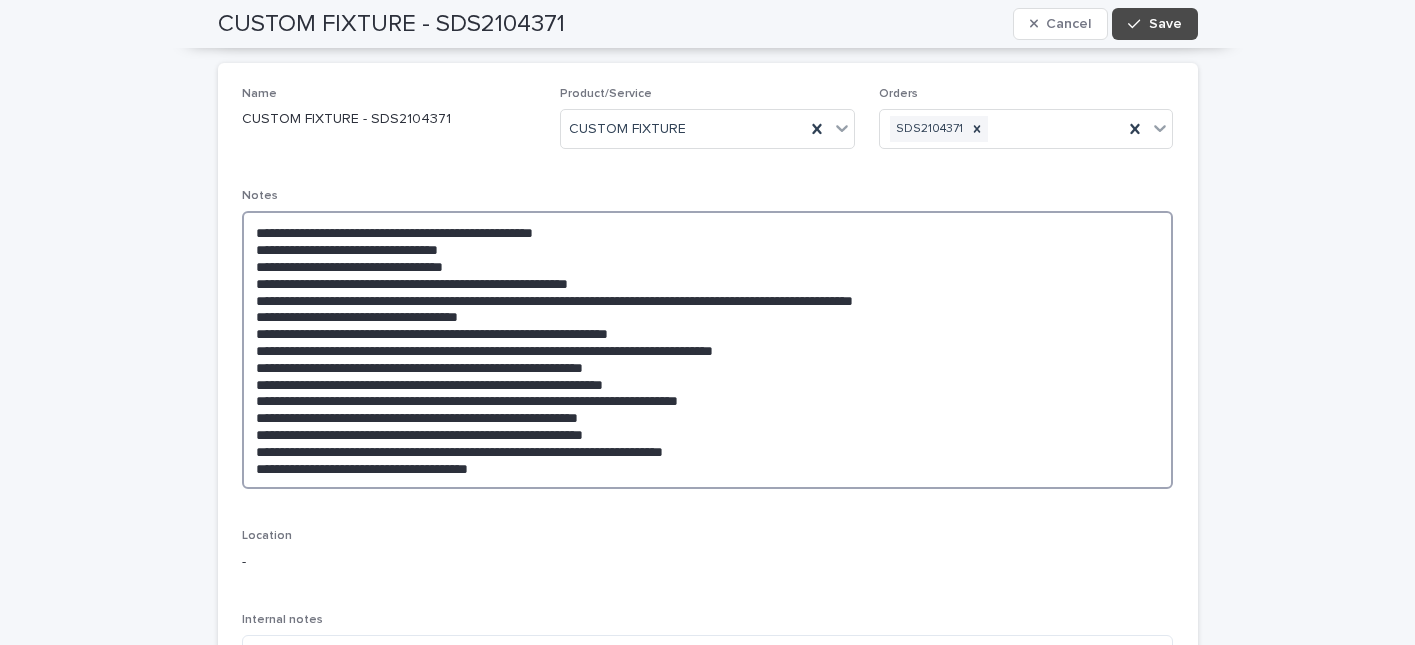 click on "**********" at bounding box center [708, 350] 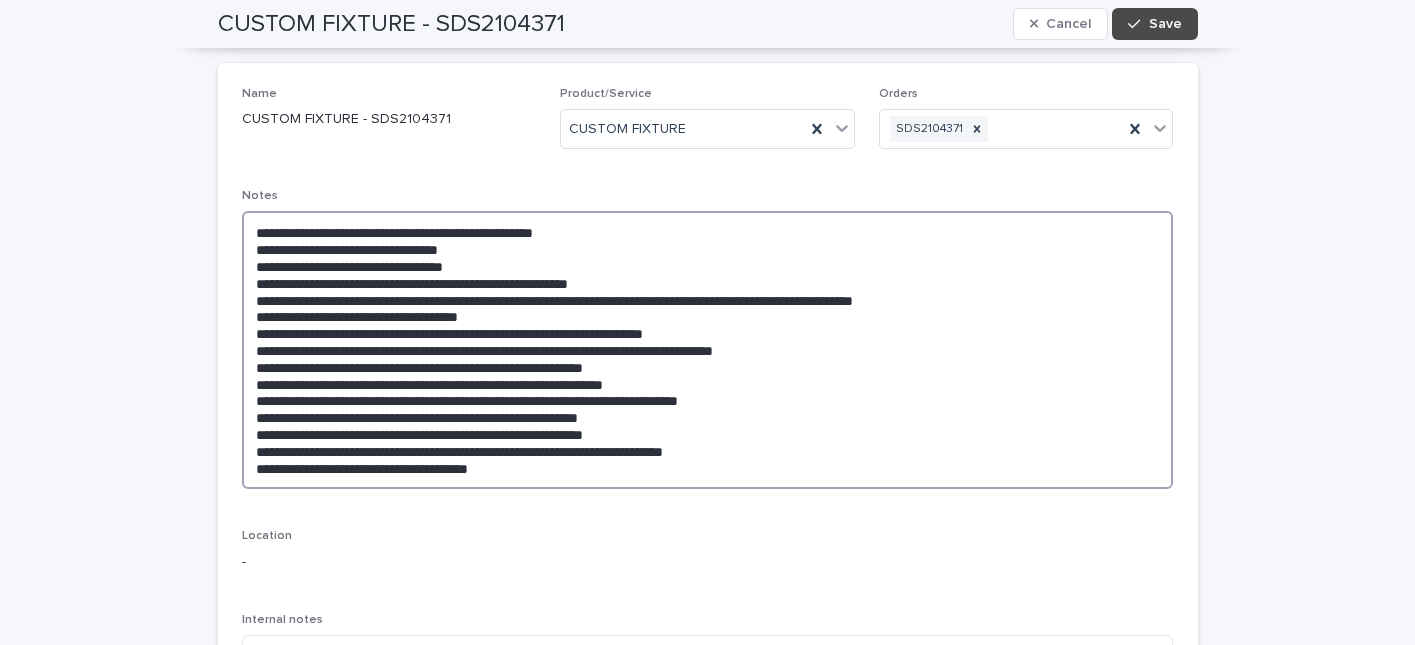 click on "**********" at bounding box center [708, 350] 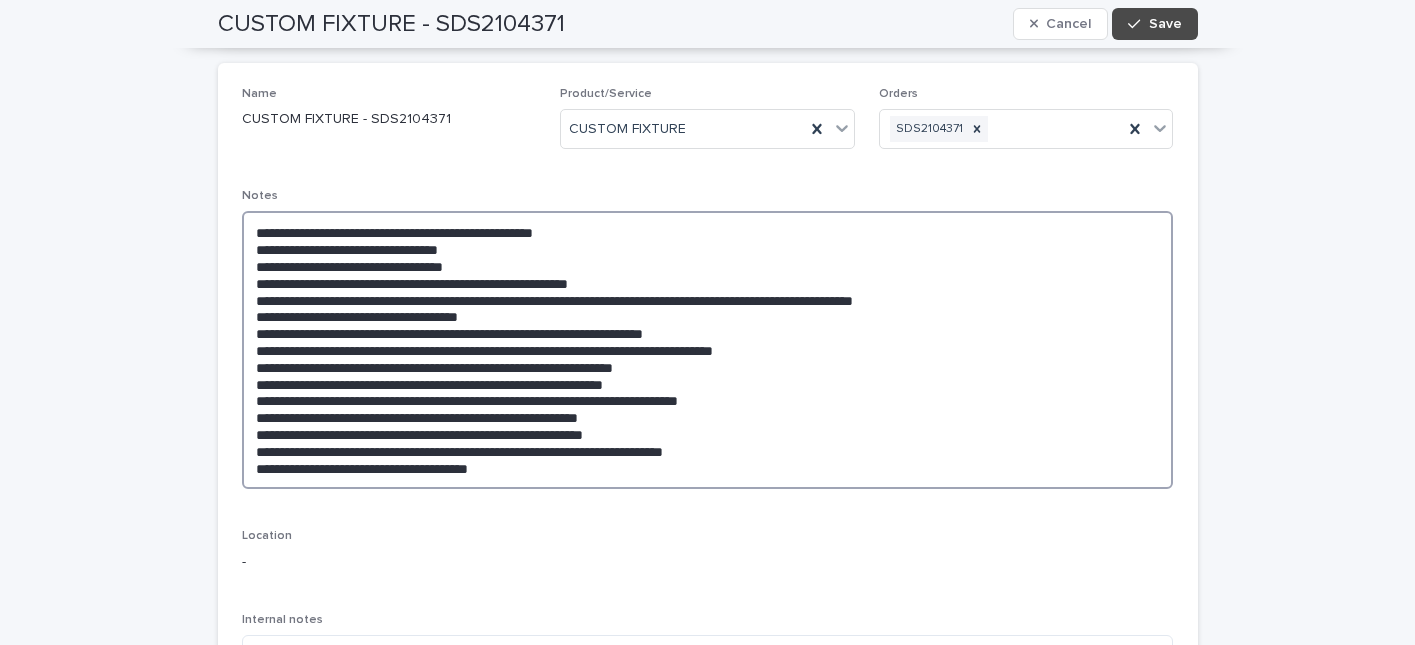 click on "**********" at bounding box center [708, 350] 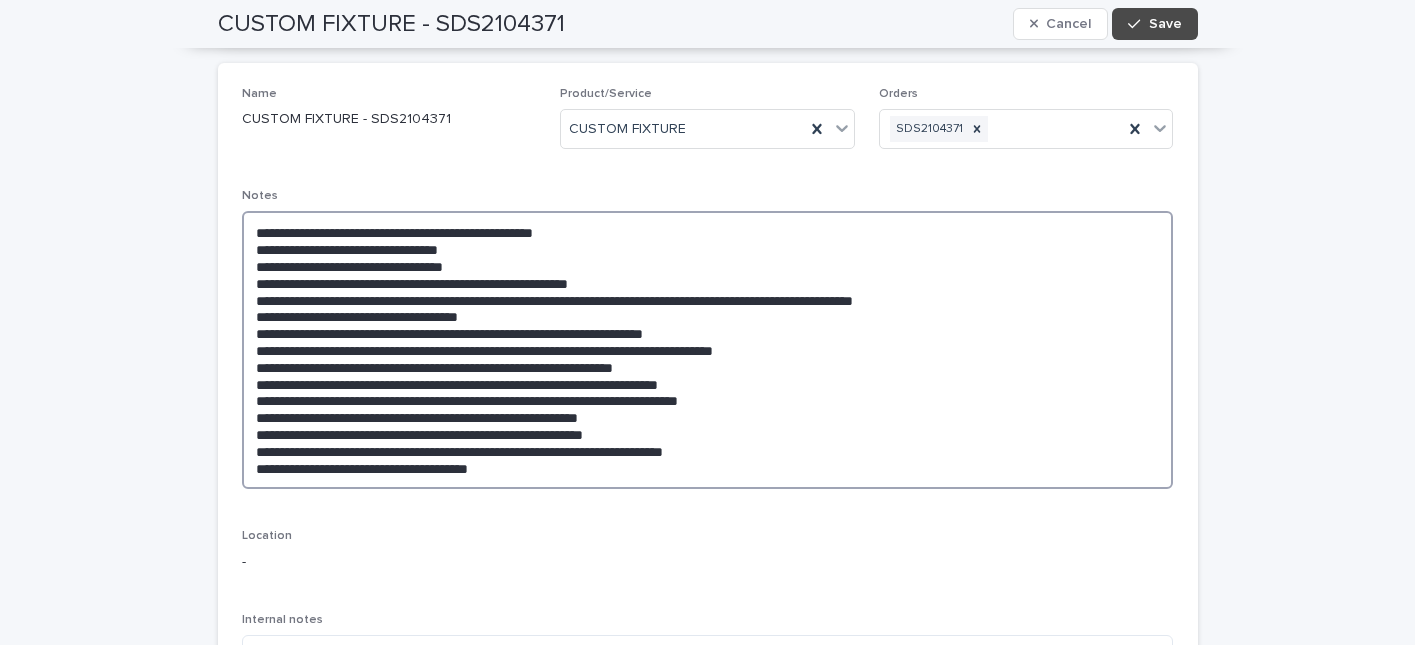click on "**********" at bounding box center (708, 350) 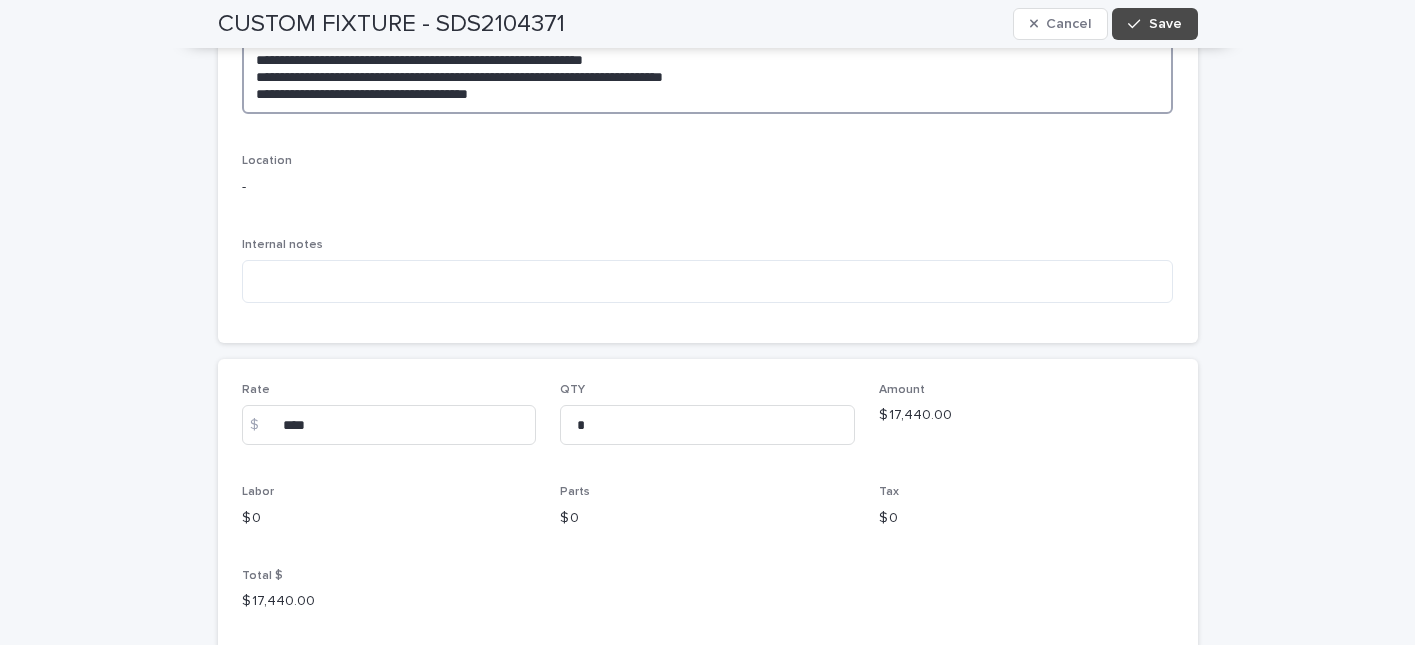 scroll, scrollTop: 633, scrollLeft: 0, axis: vertical 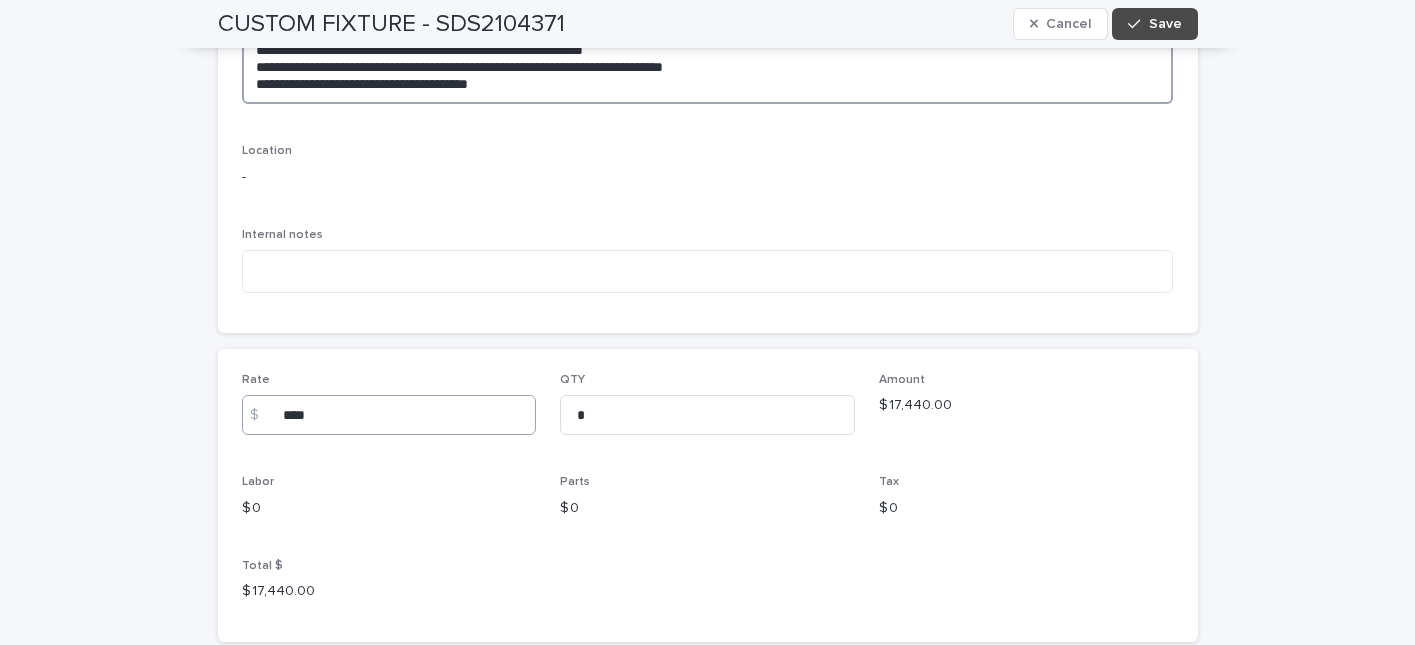 type on "**********" 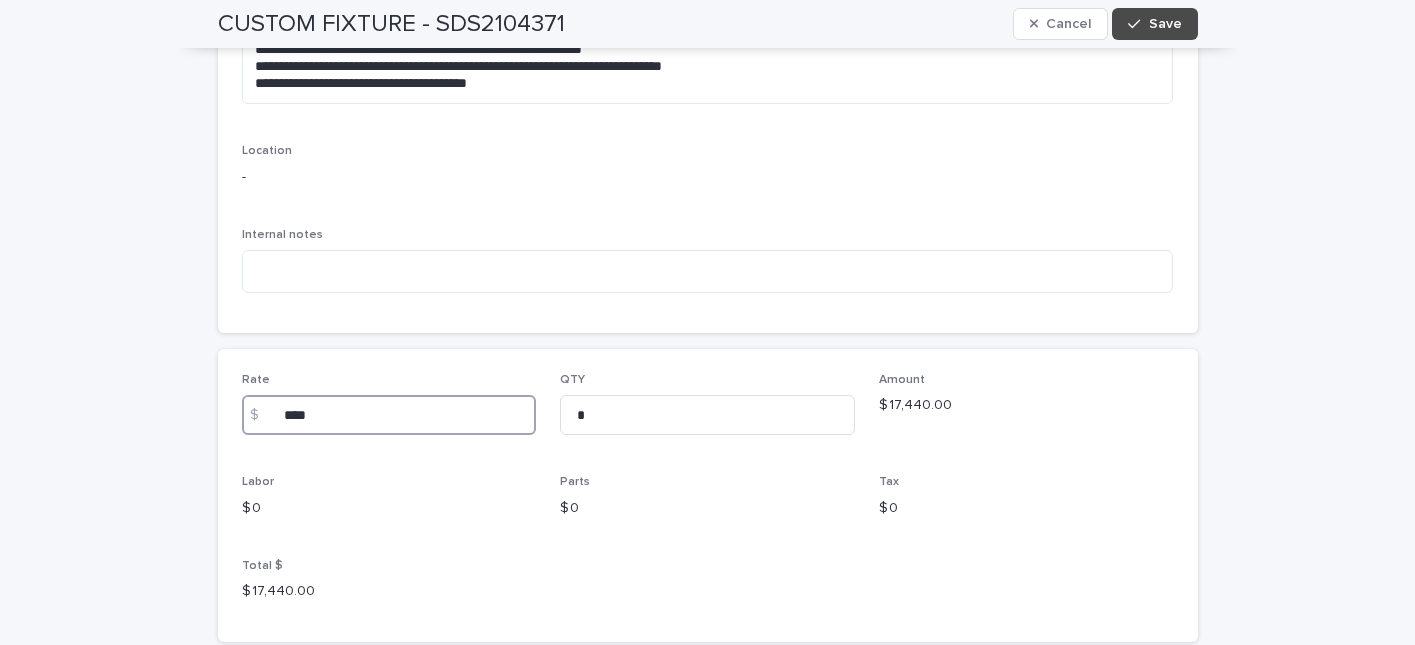 drag, startPoint x: 308, startPoint y: 412, endPoint x: 260, endPoint y: 376, distance: 60 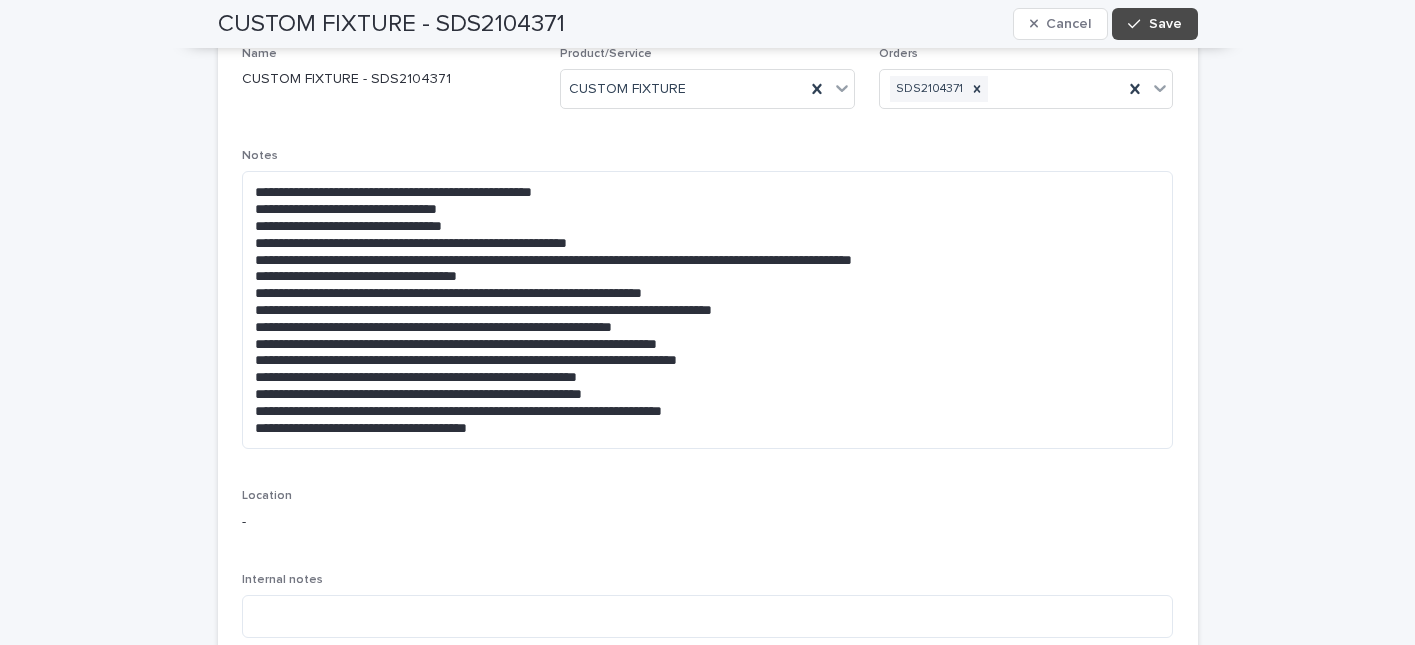 scroll, scrollTop: 275, scrollLeft: 0, axis: vertical 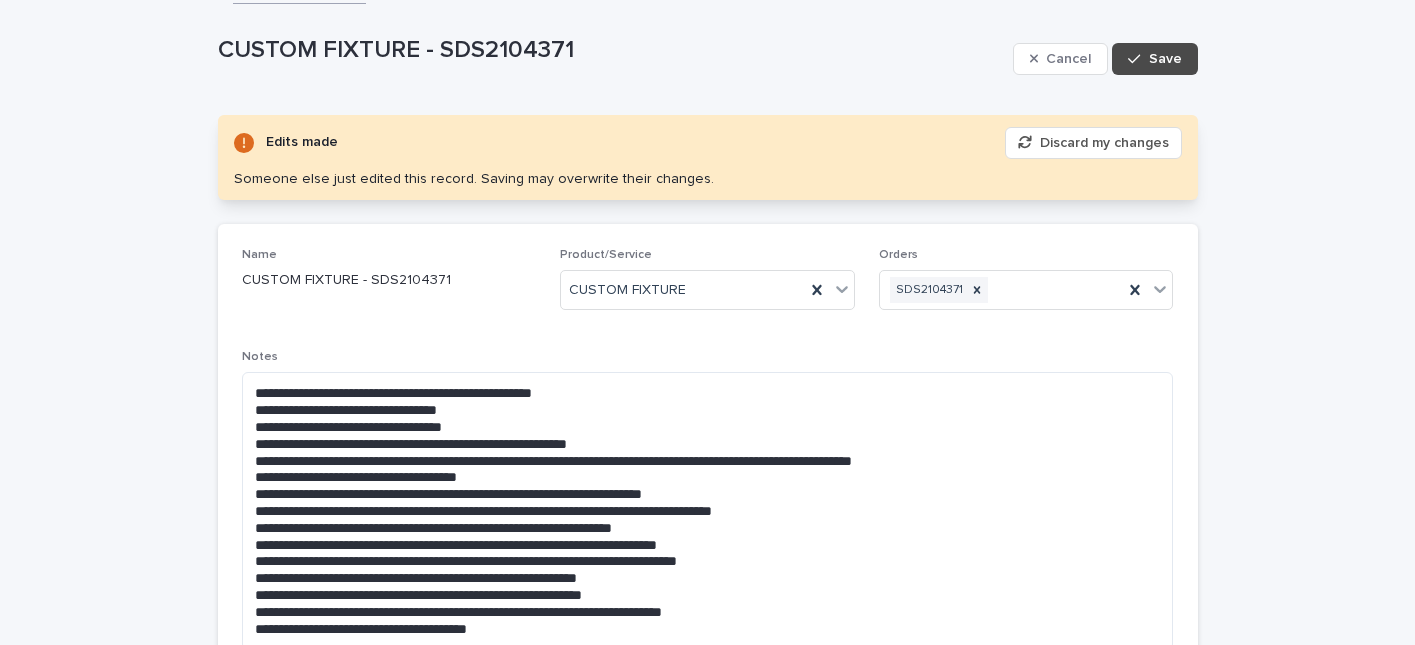 type on "****" 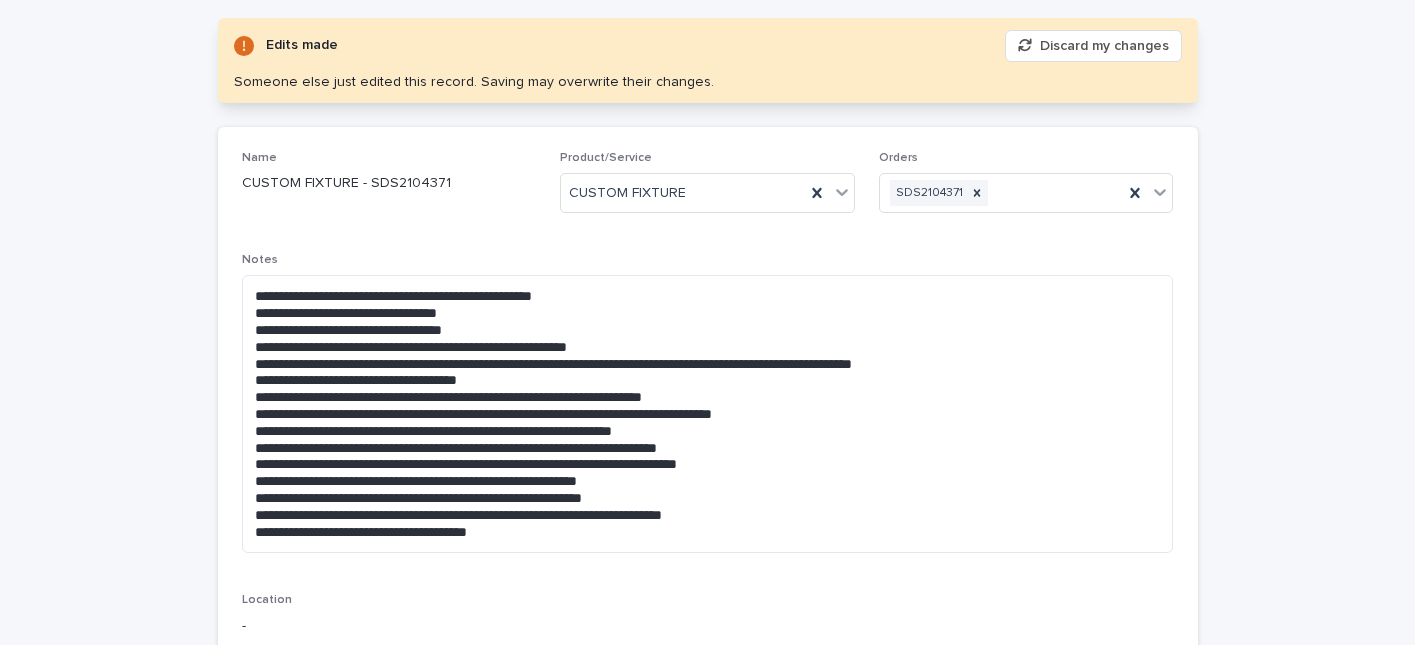 scroll, scrollTop: 268, scrollLeft: 0, axis: vertical 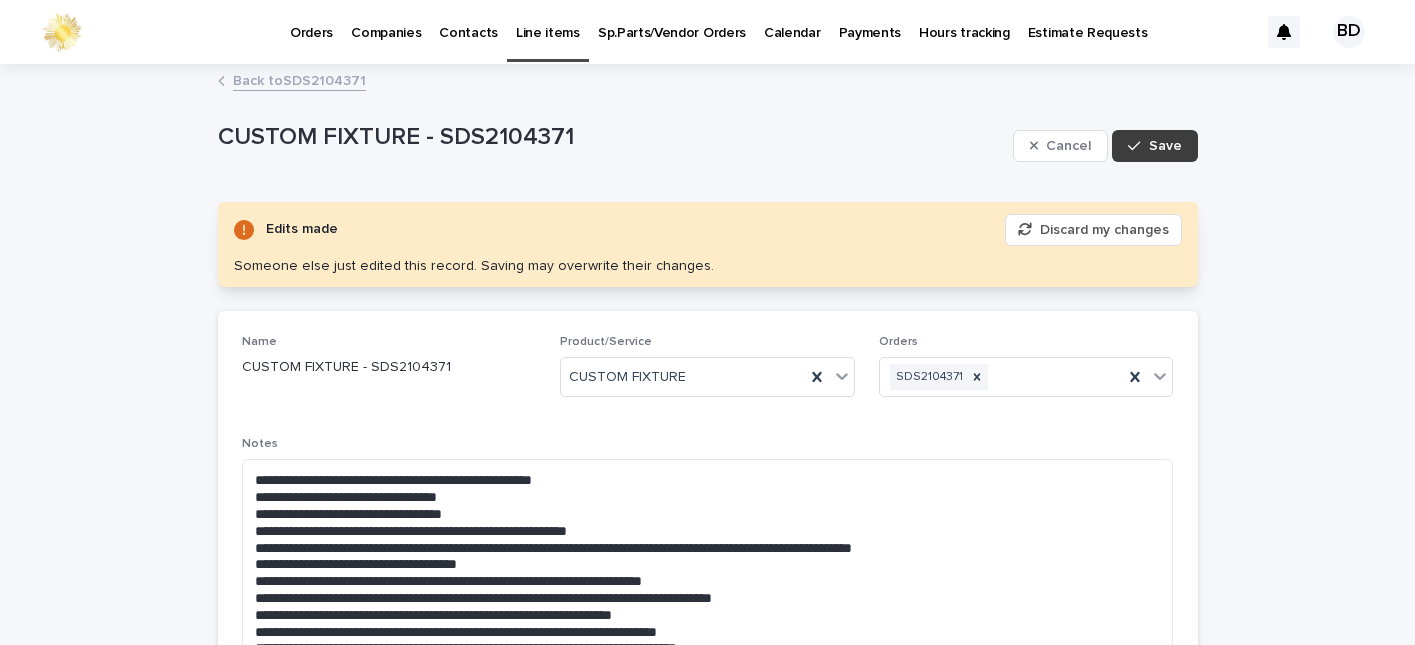 click on "Save" at bounding box center [1154, 146] 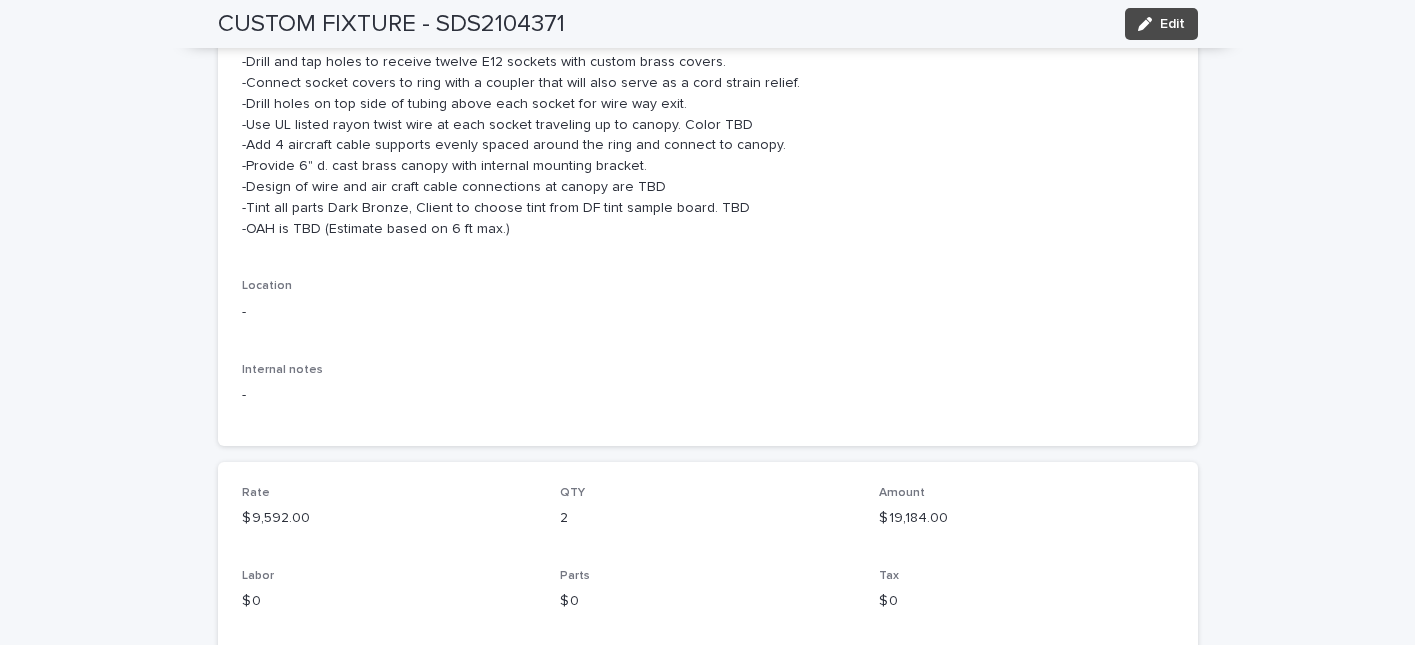 scroll, scrollTop: 442, scrollLeft: 0, axis: vertical 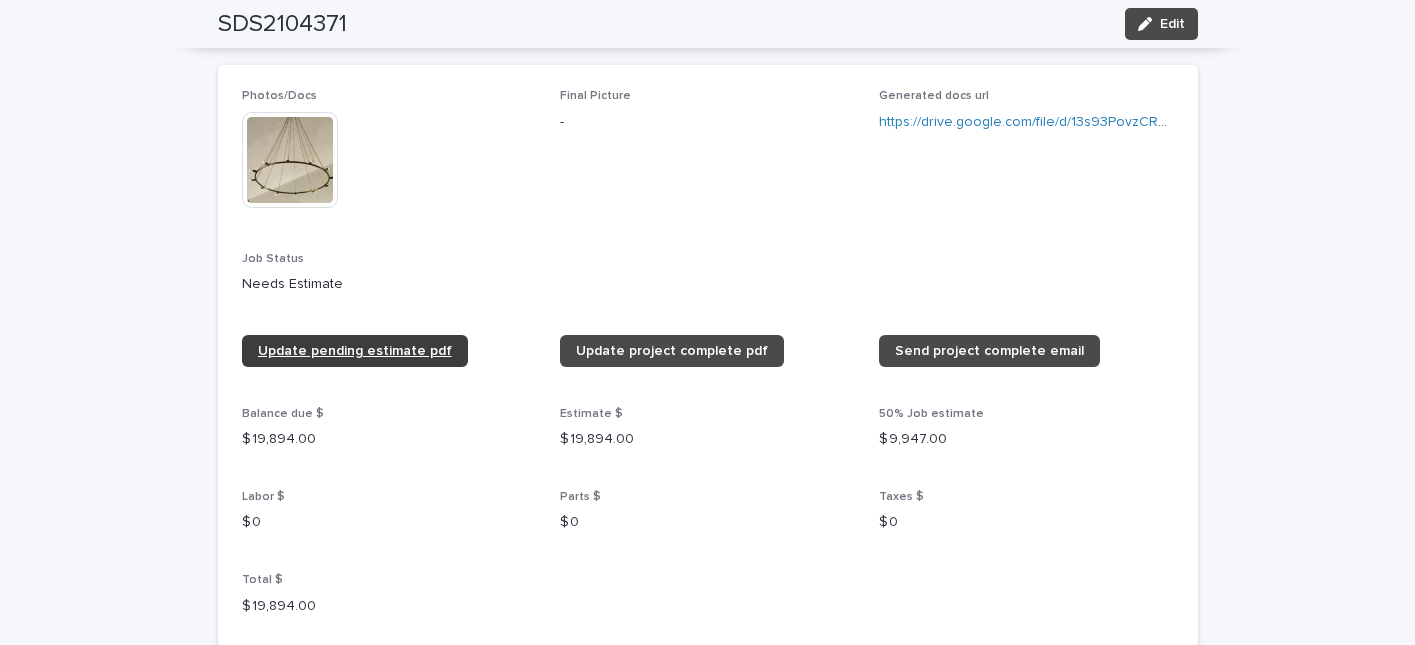 click on "Update pending estimate pdf" at bounding box center (355, 351) 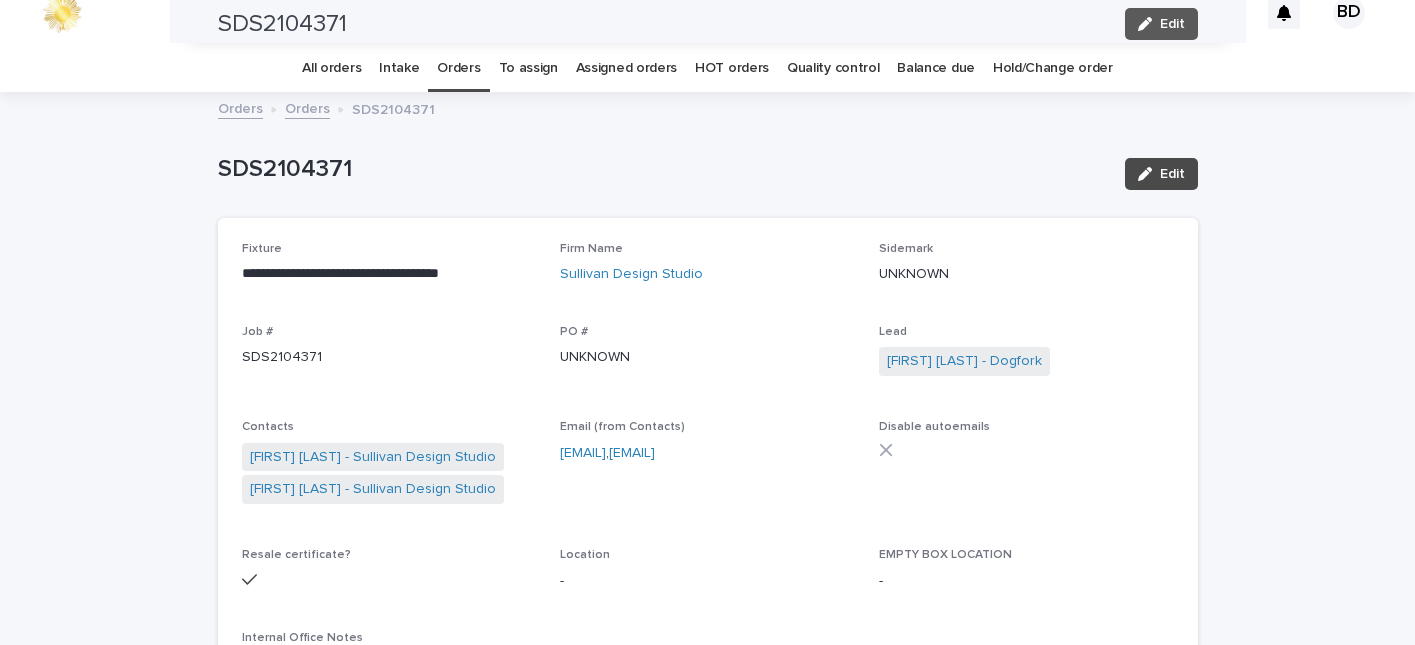 scroll, scrollTop: 0, scrollLeft: 0, axis: both 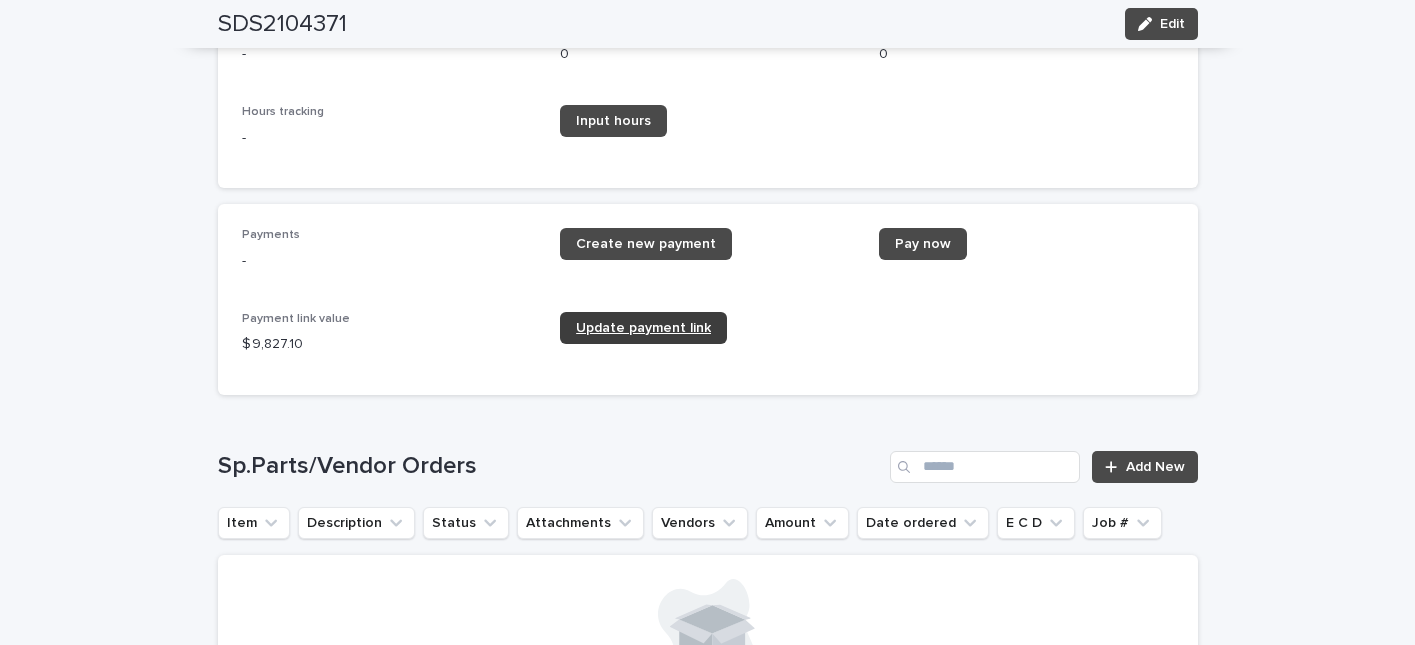 click on "Update payment link" at bounding box center (643, 328) 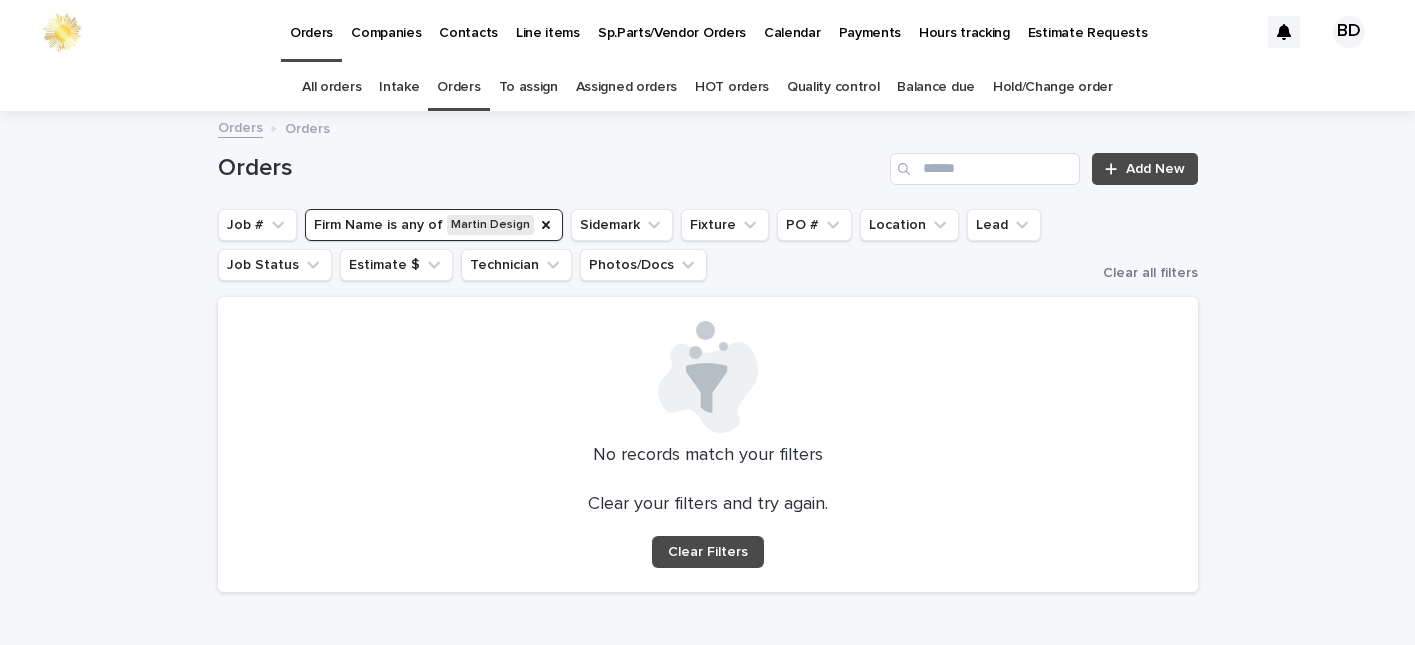 scroll, scrollTop: 0, scrollLeft: 0, axis: both 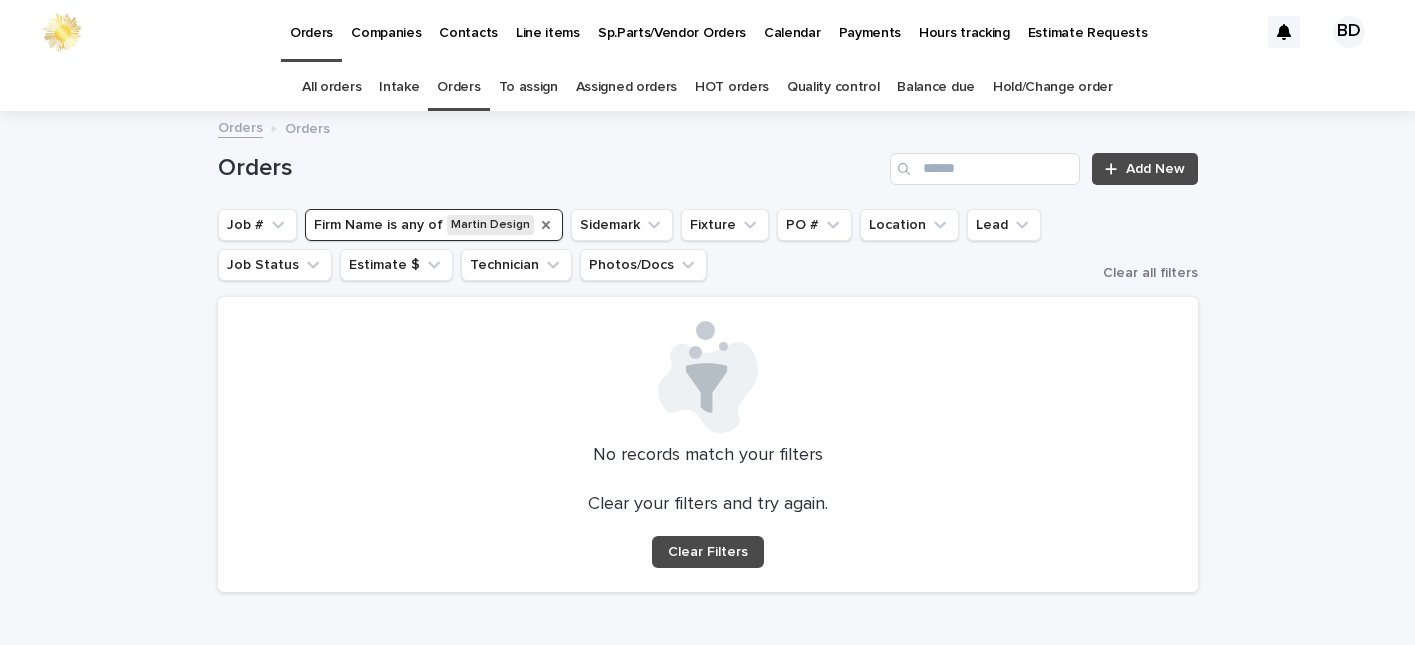 click 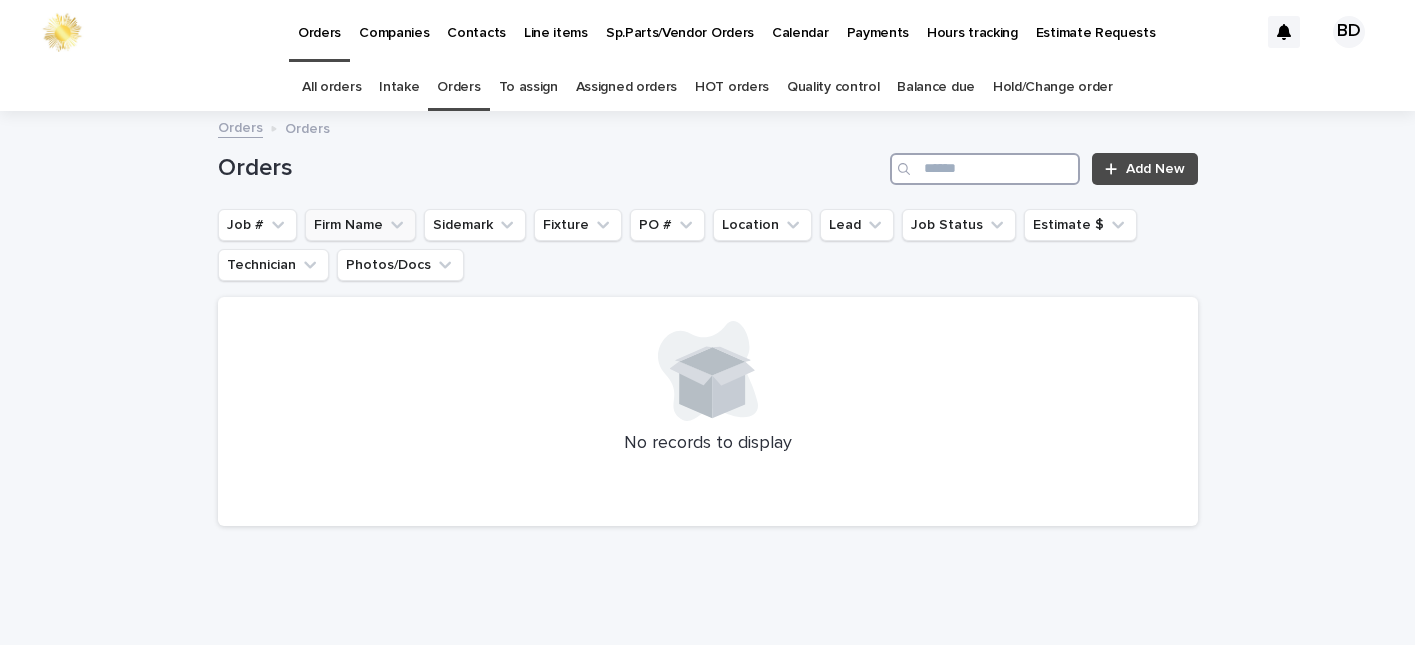 click at bounding box center [985, 169] 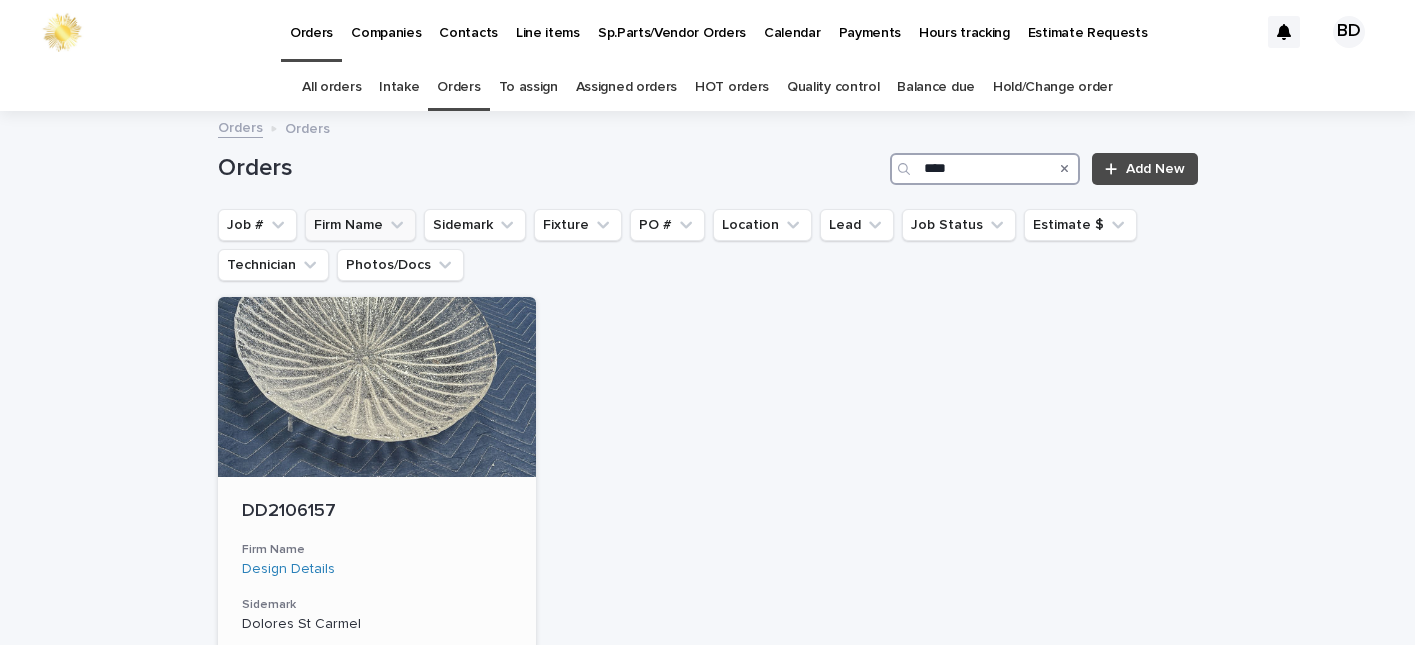 type on "****" 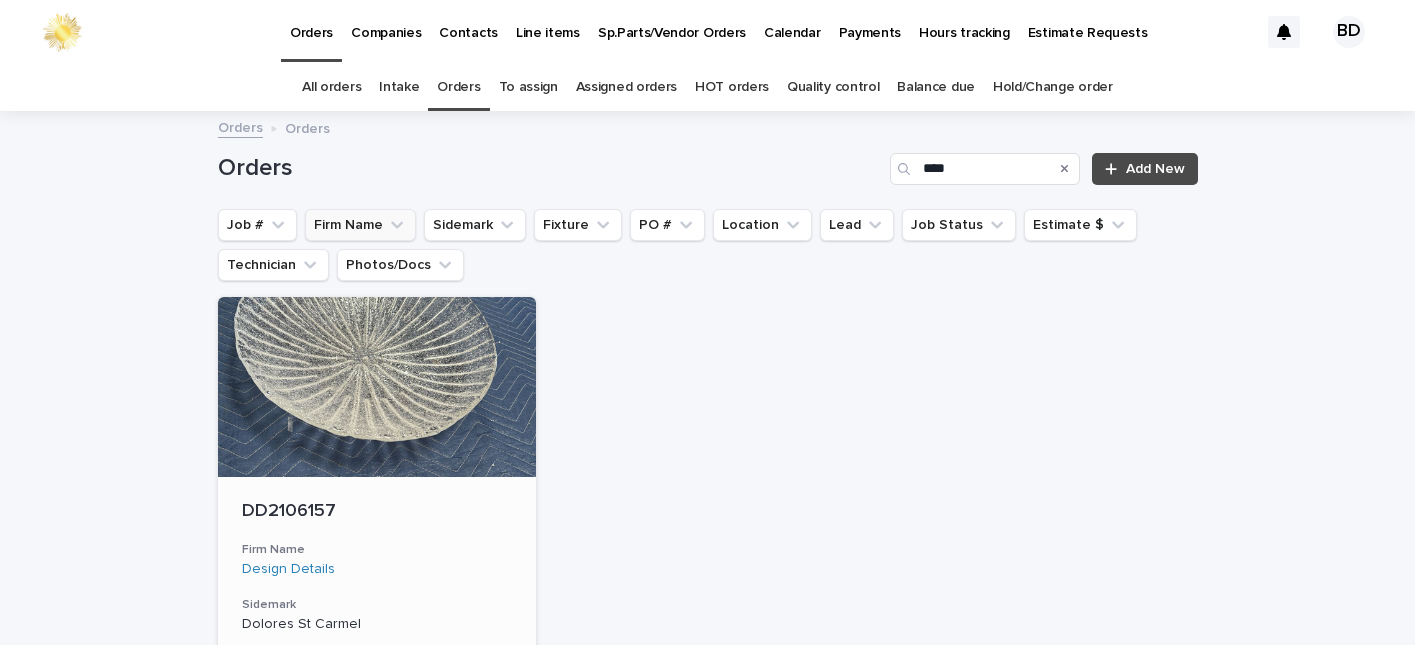 click on "DD2106157" at bounding box center [377, 512] 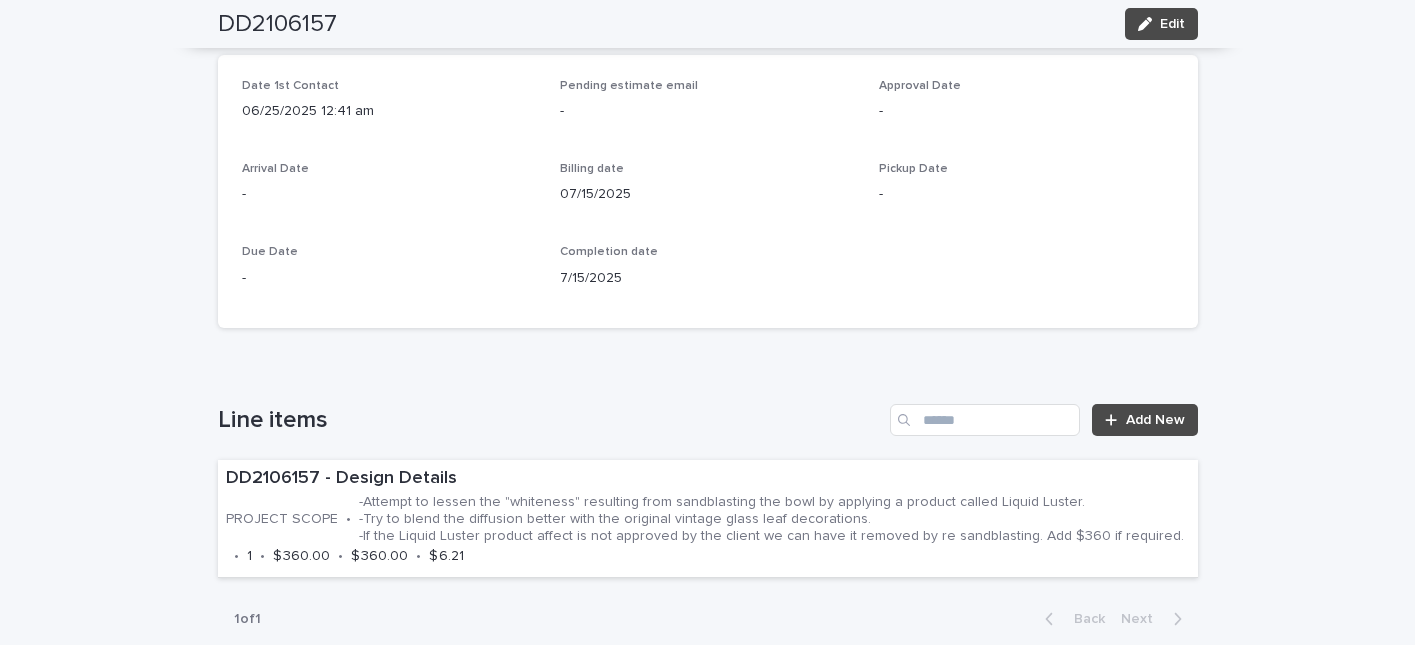 scroll, scrollTop: 666, scrollLeft: 0, axis: vertical 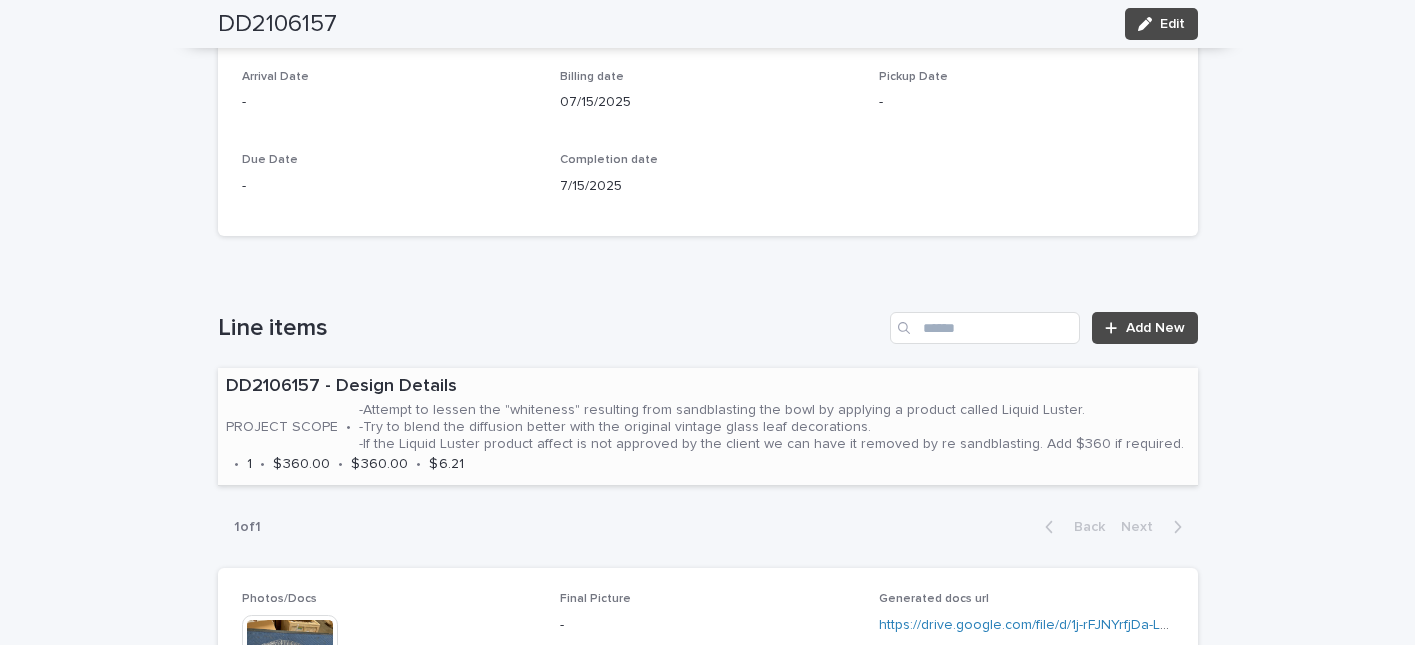 click on "-Attempt to lessen the "whiteness" resulting from sandblasting the bowl by applying a product called Liquid Luster.
-Try to blend the diffusion better with the original vintage glass leaf decorations.
-If the Liquid Luster product affect is not approved by the client we can have it removed by re sandblasting. Add $360 if required." at bounding box center (771, 427) 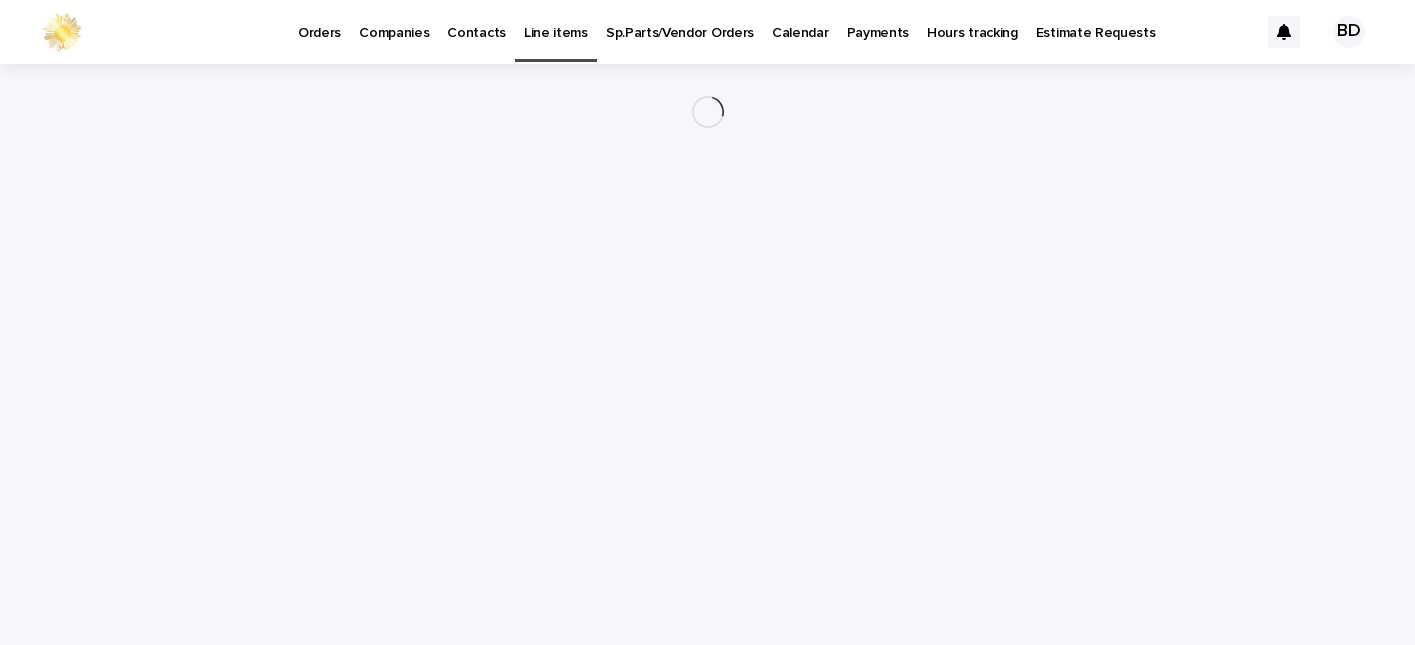 scroll, scrollTop: 0, scrollLeft: 0, axis: both 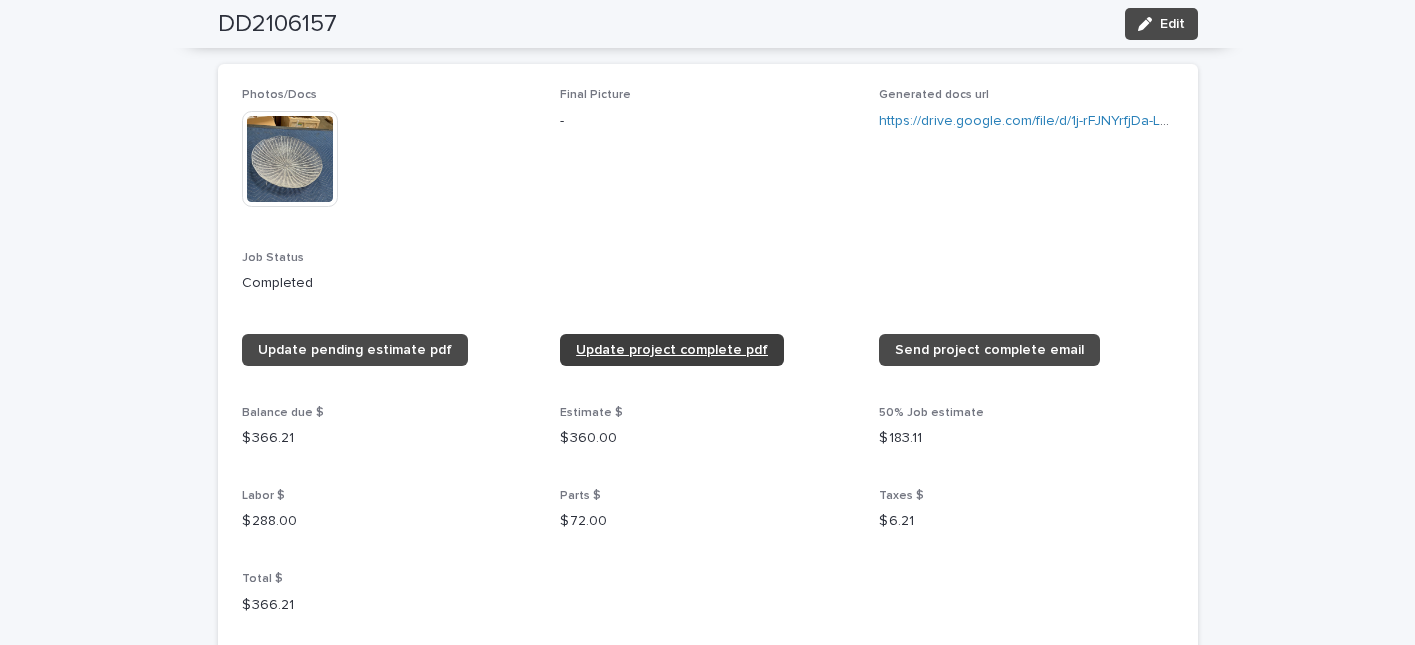 click on "Update project complete pdf" at bounding box center (672, 350) 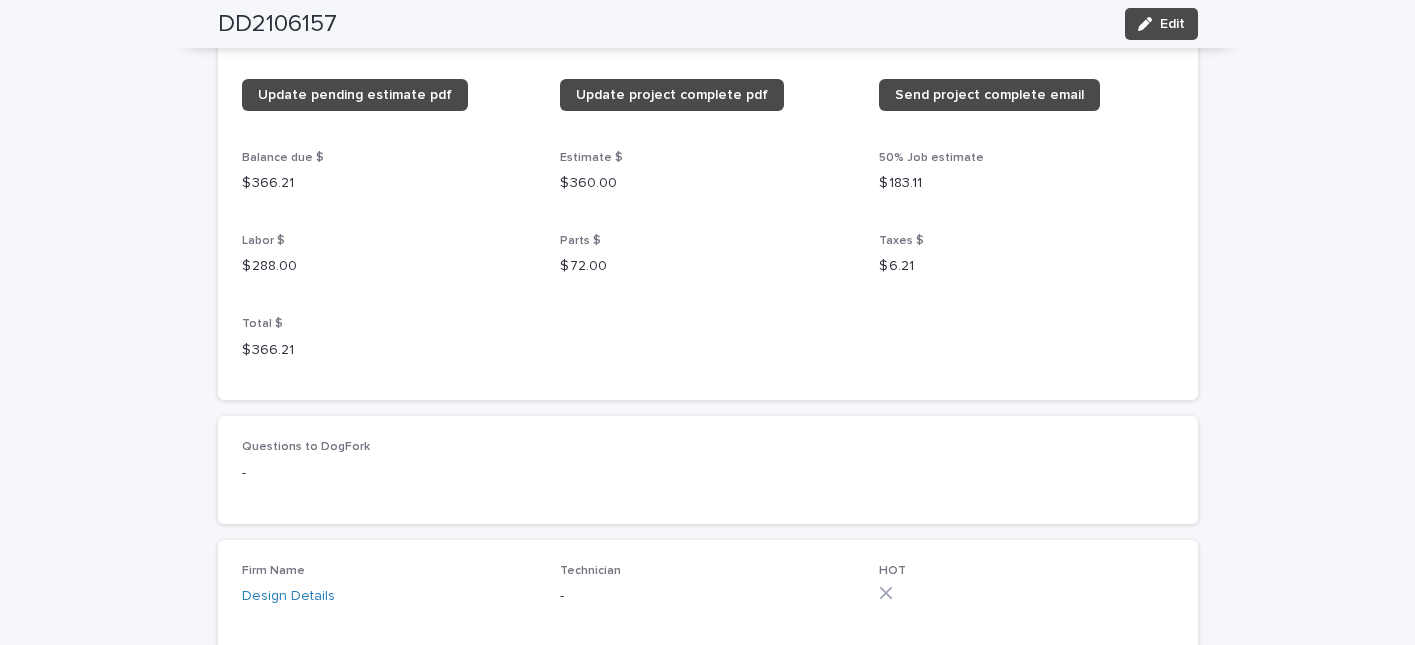 scroll, scrollTop: 1485, scrollLeft: 0, axis: vertical 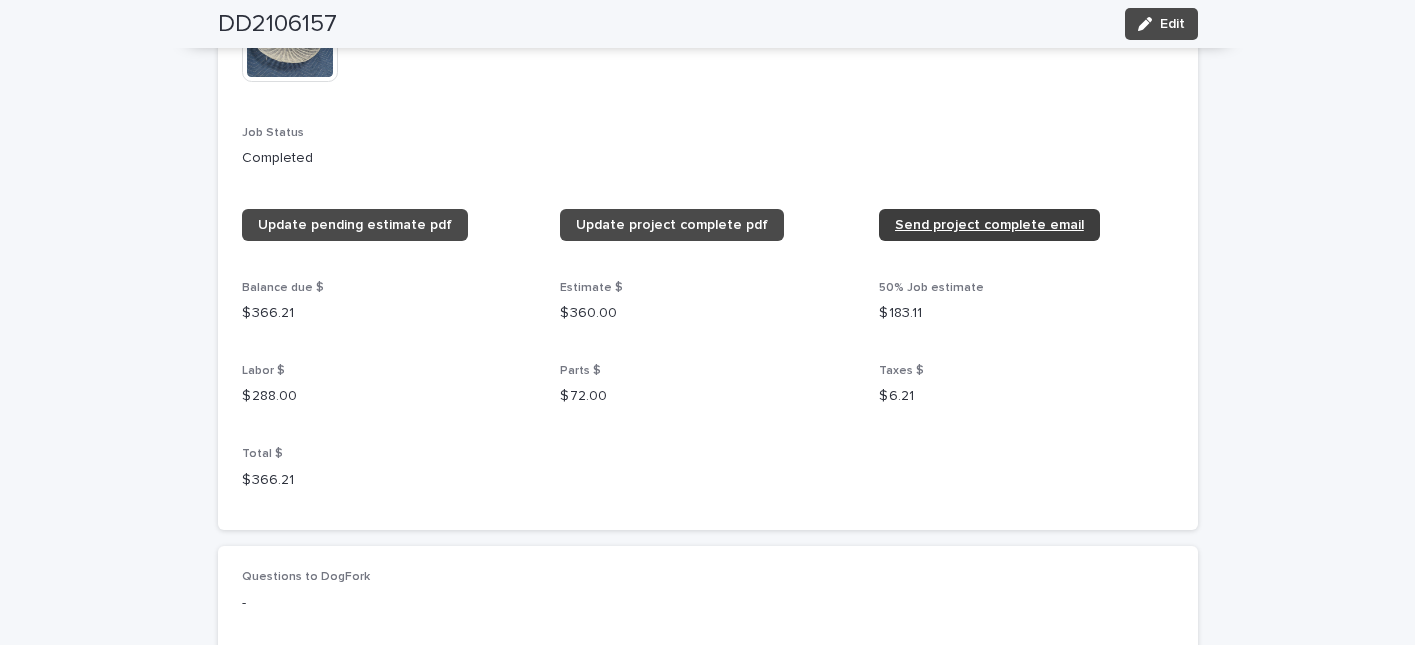 click on "Send project complete email" at bounding box center (989, 225) 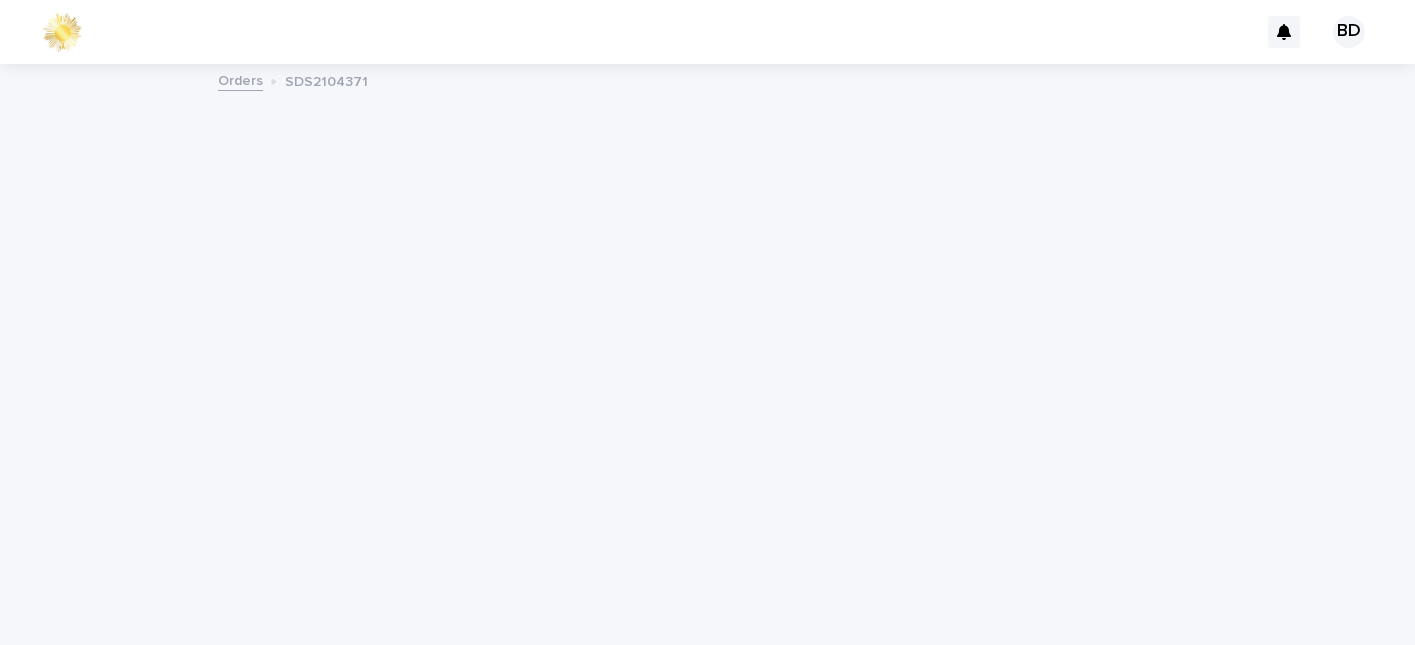 scroll, scrollTop: 0, scrollLeft: 0, axis: both 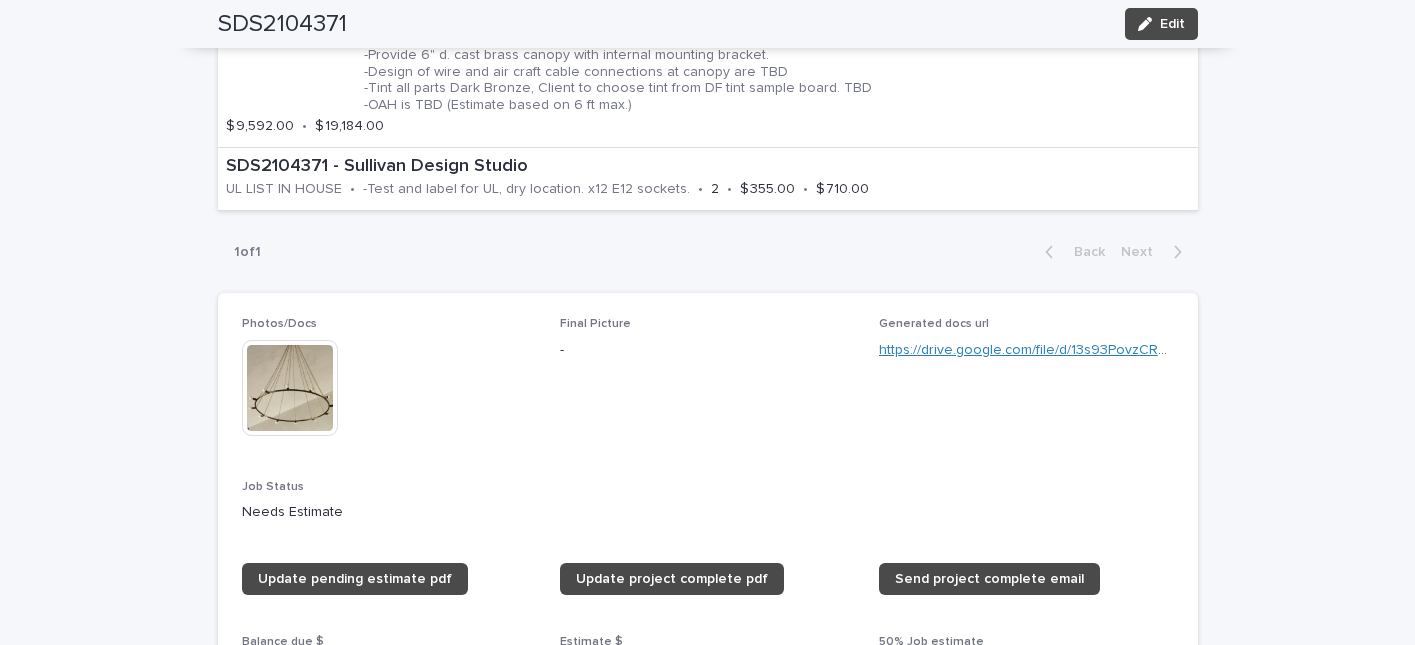 click on "https://drive.google.com/file/d/13s93PovzCRpjPxWJo6USzcdhn2zibzj2wOn-eJzGckY" at bounding box center [1143, 350] 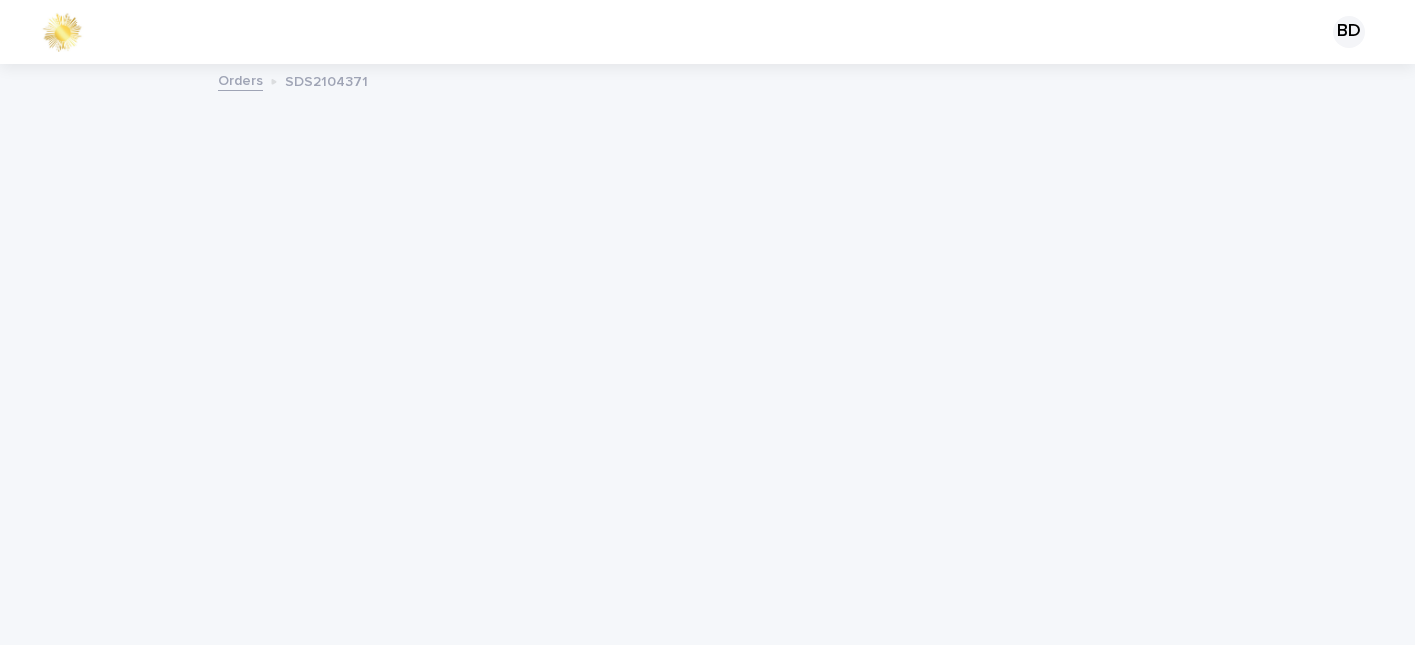 scroll, scrollTop: 0, scrollLeft: 0, axis: both 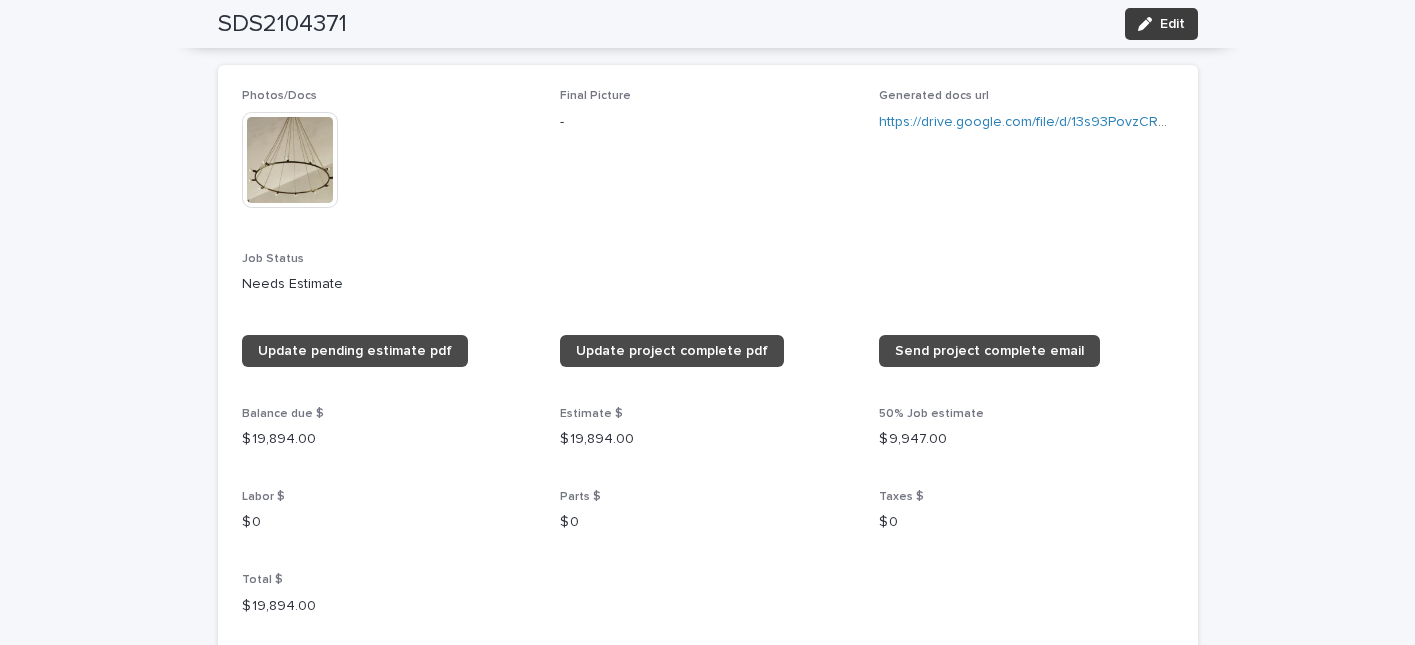 click on "Edit" at bounding box center [1172, 24] 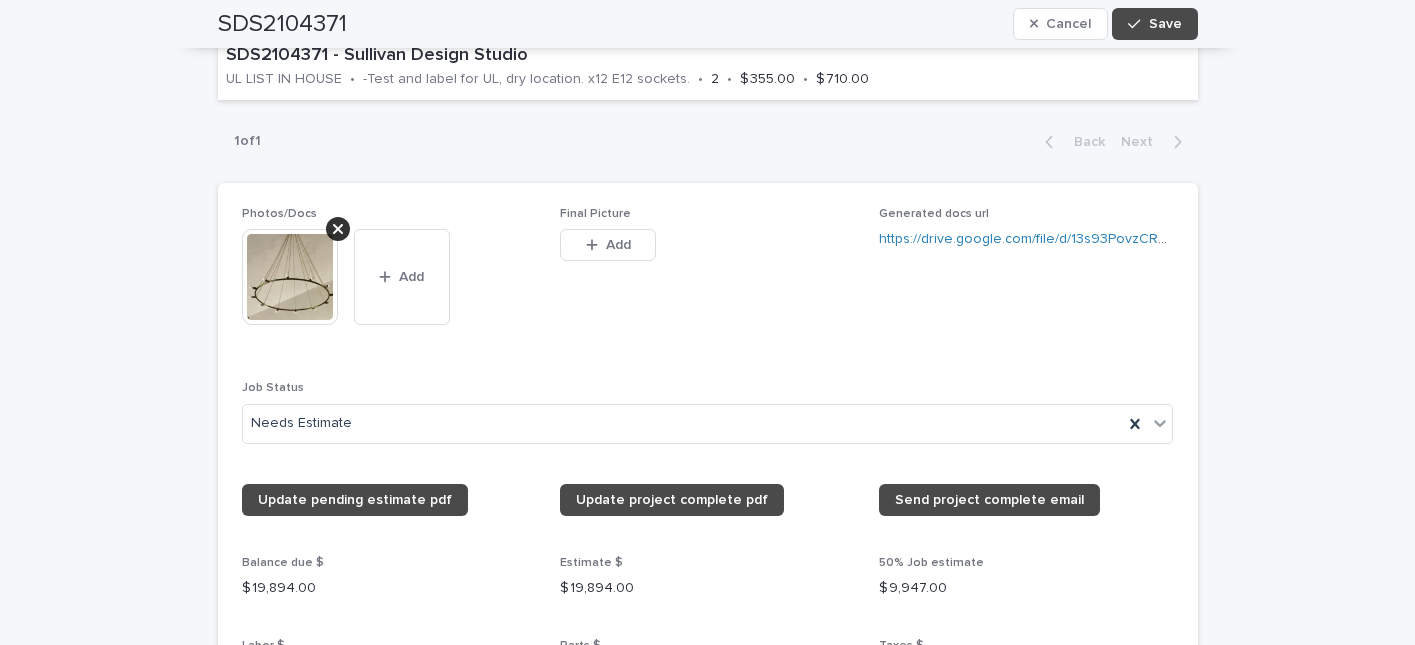 scroll, scrollTop: 1964, scrollLeft: 0, axis: vertical 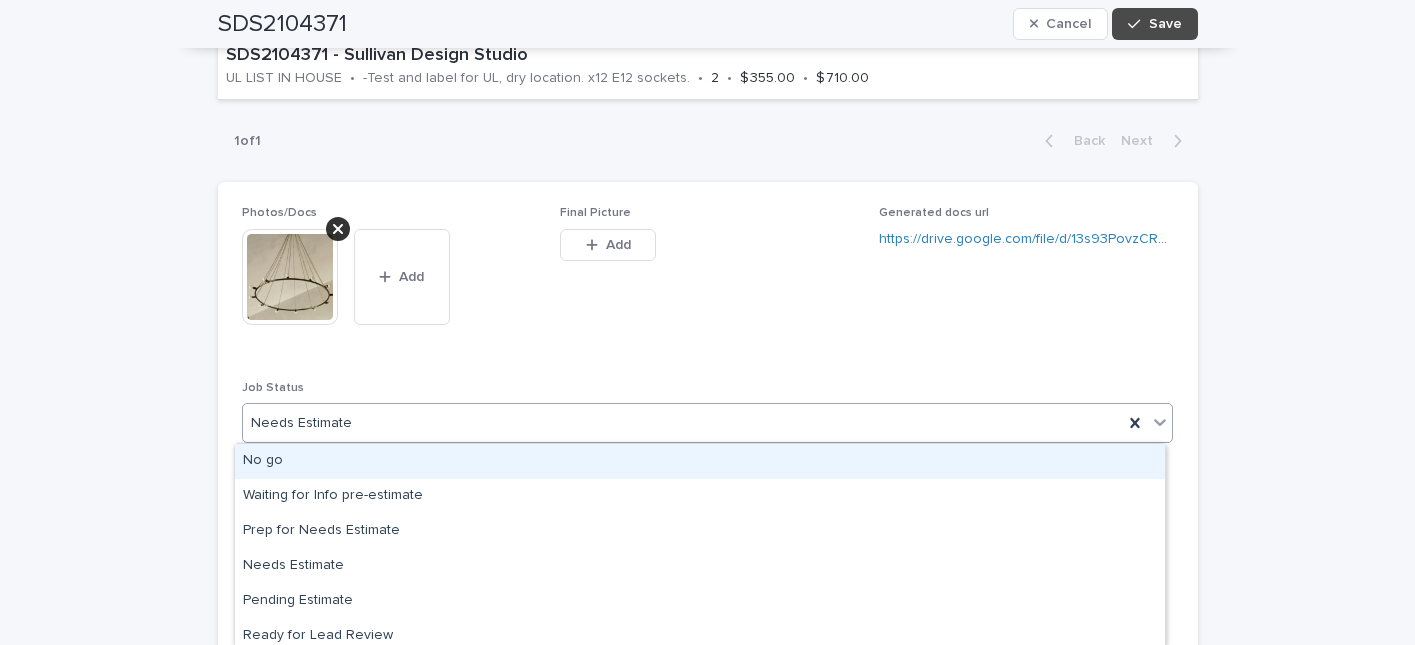 click 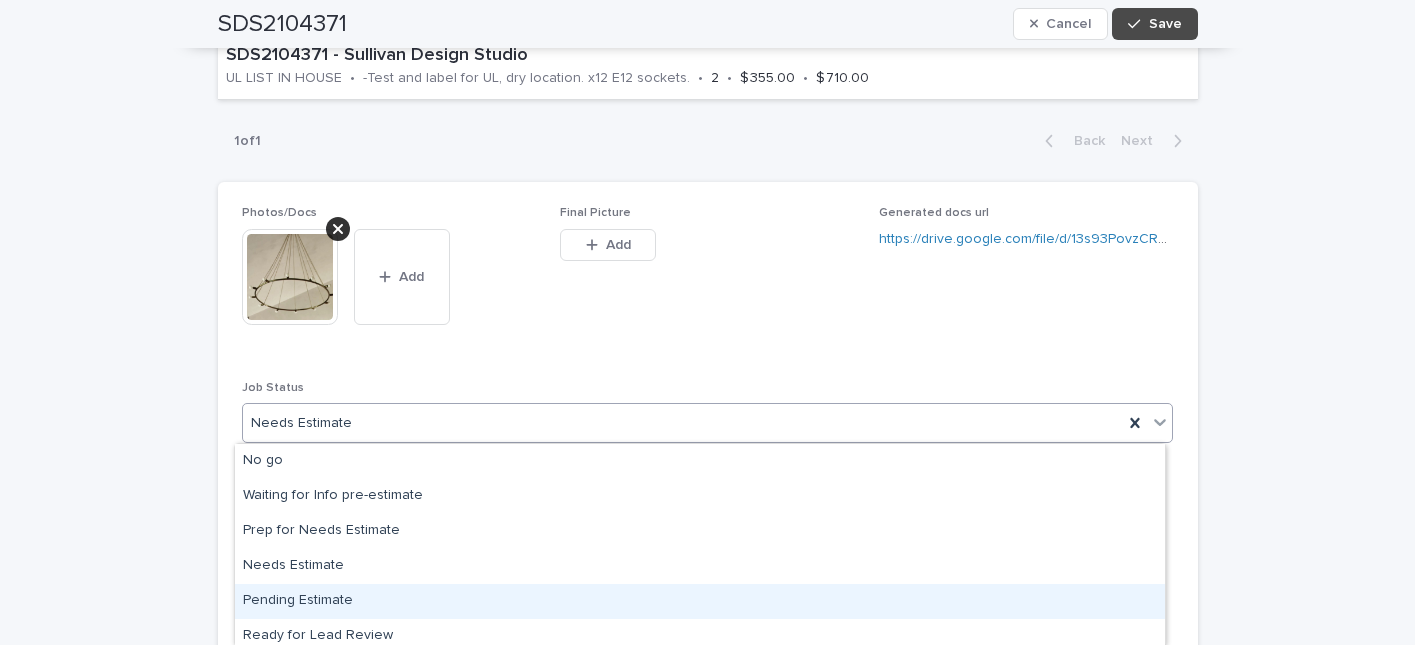click on "Pending Estimate" at bounding box center [700, 601] 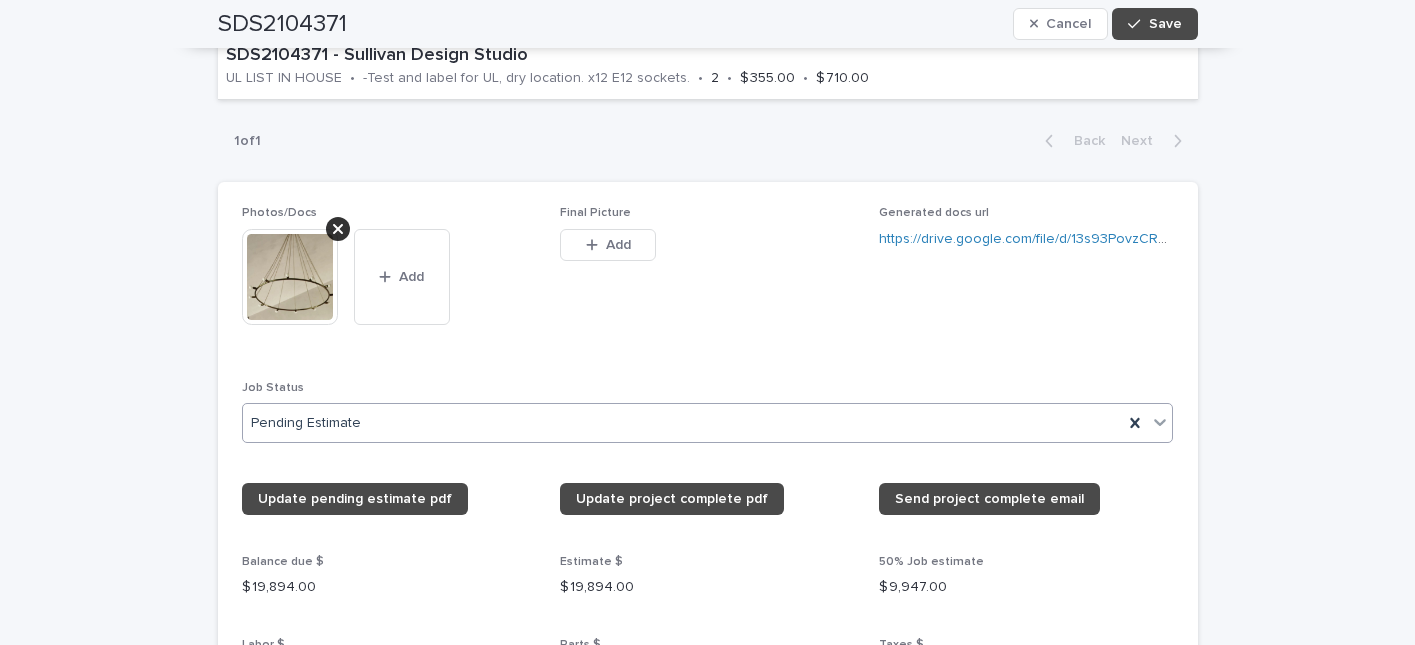 click 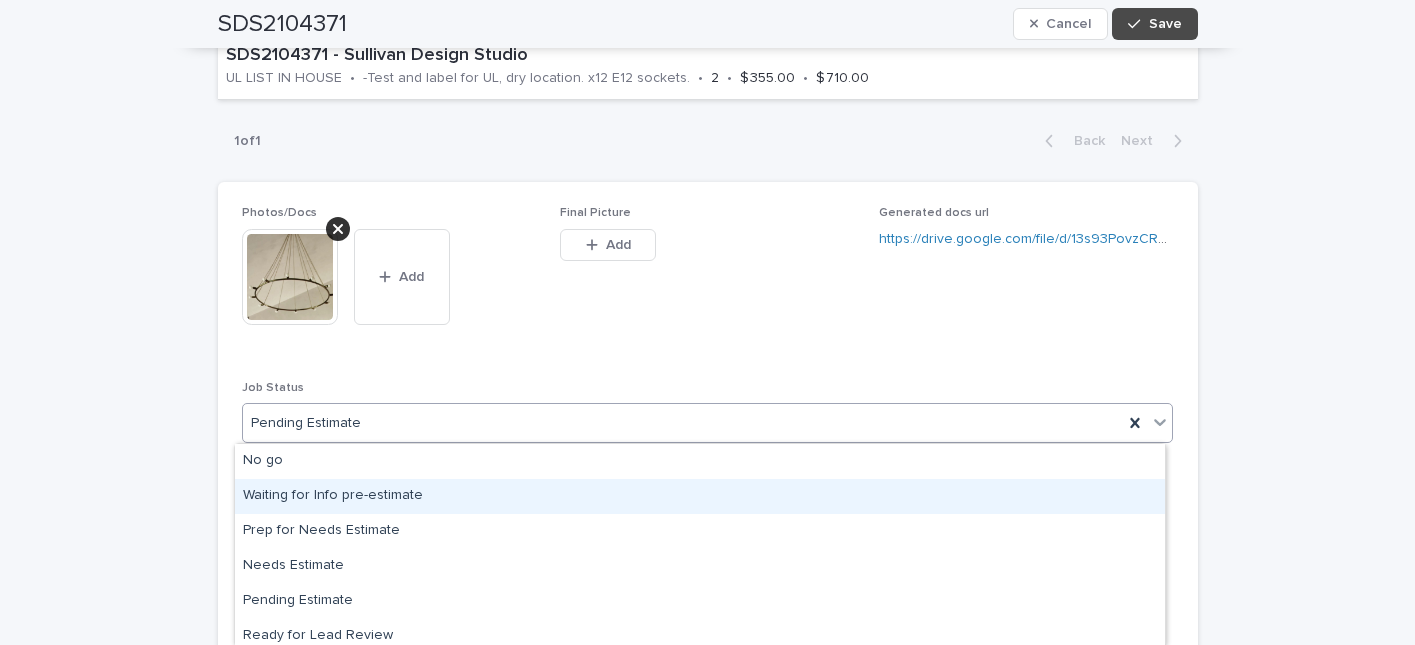 click on "Waiting for Info pre-estimate" at bounding box center (700, 496) 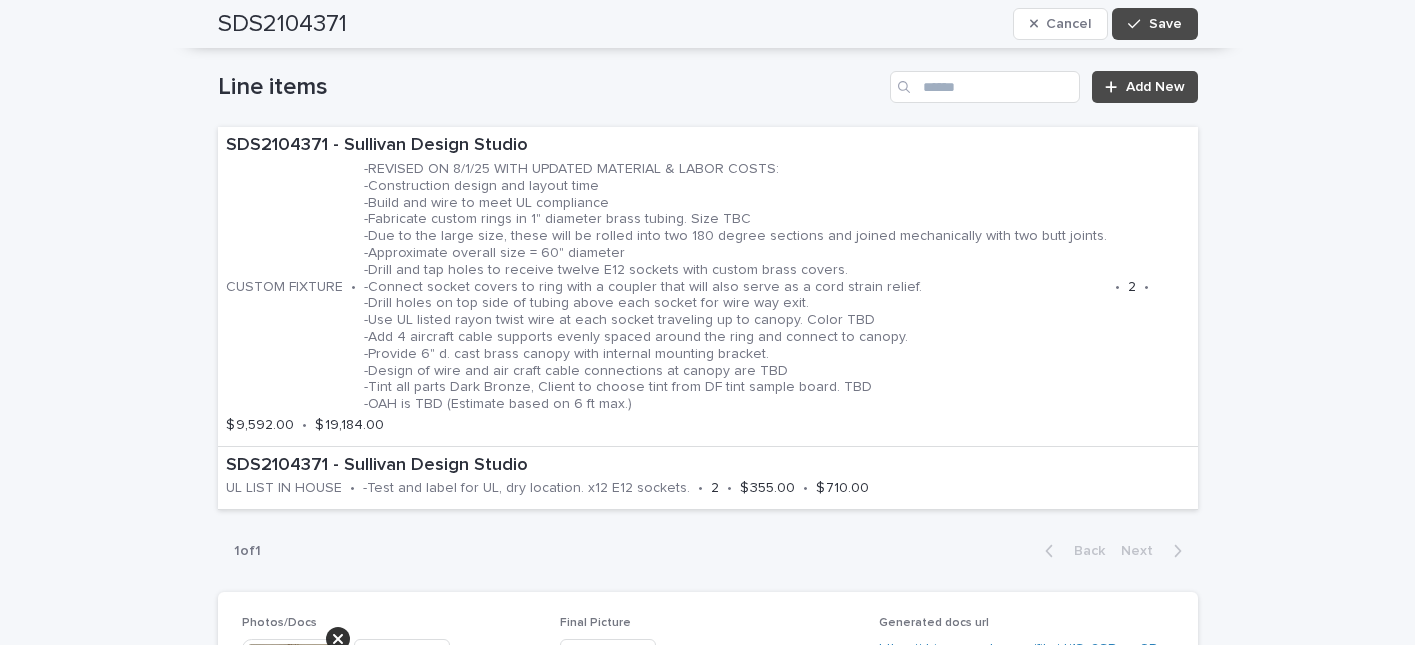 scroll, scrollTop: 1624, scrollLeft: 0, axis: vertical 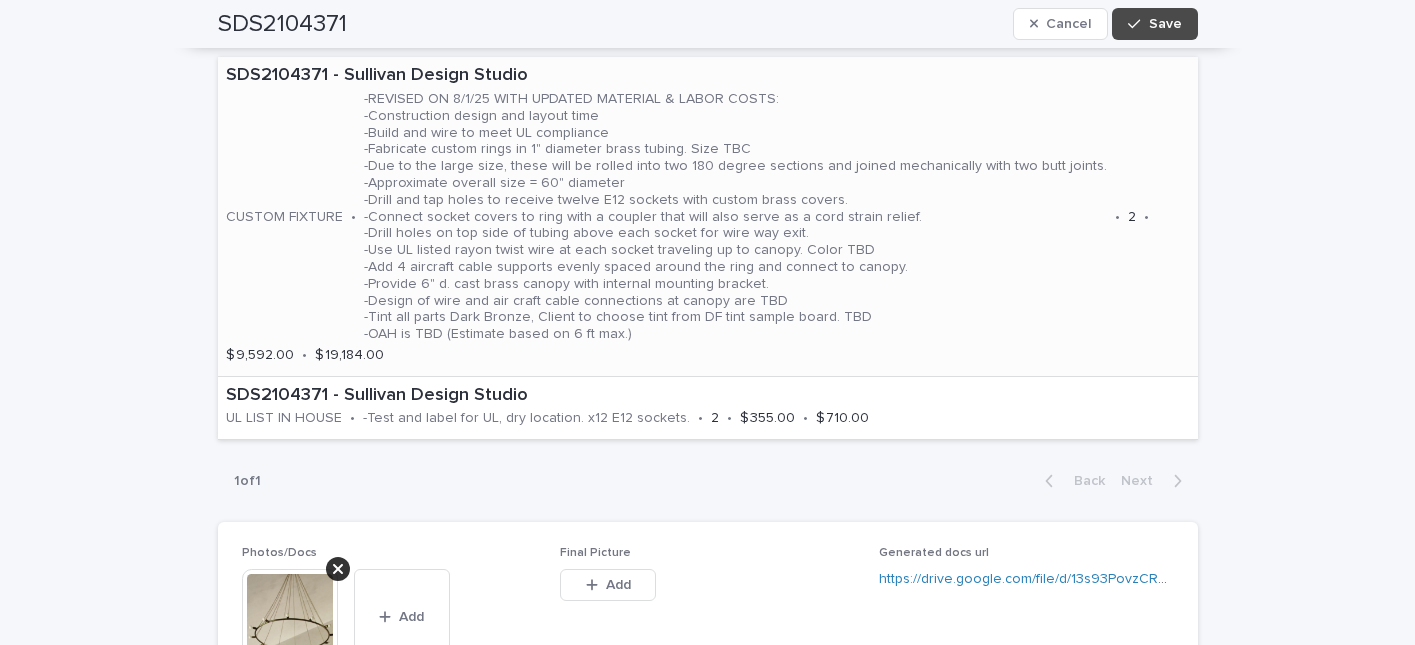 click on "SDS2104371 - Sullivan Design Studio CUSTOM FIXTURE • • 2 • $ 9,592.00 • $ 19,184.00" at bounding box center (708, 216) 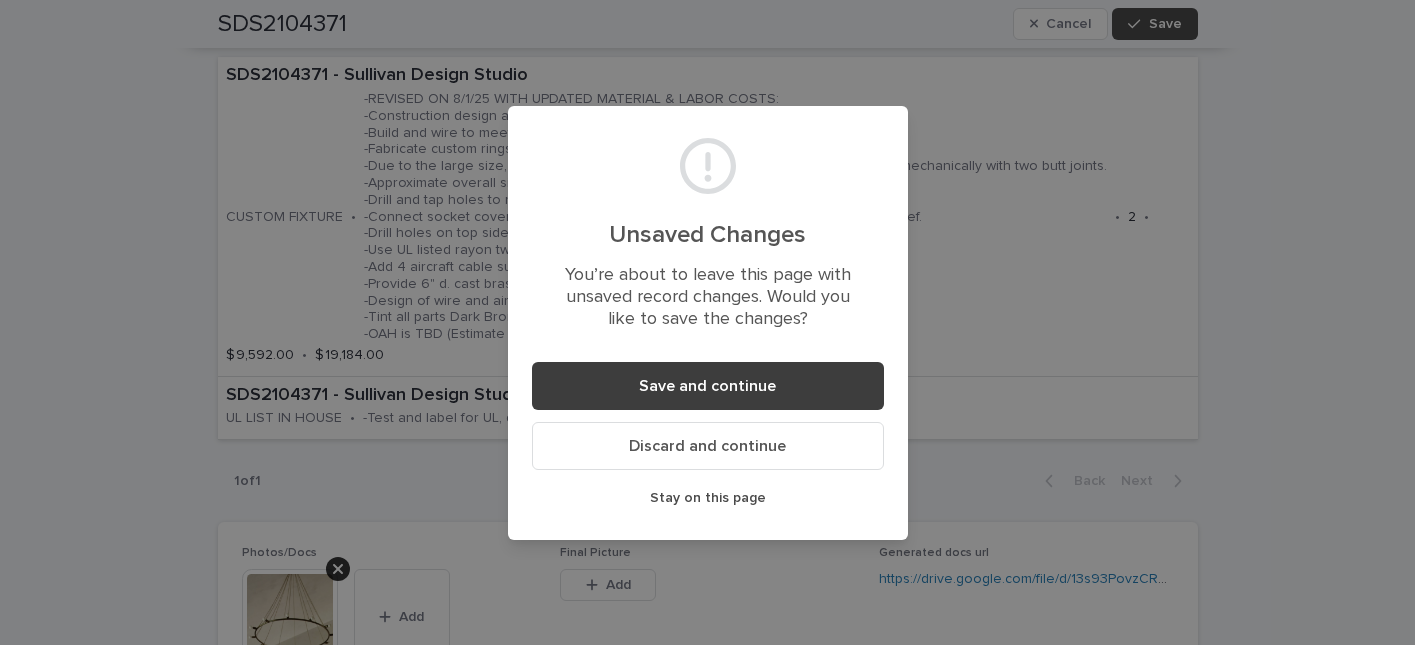 click on "Save and continue" at bounding box center (708, 386) 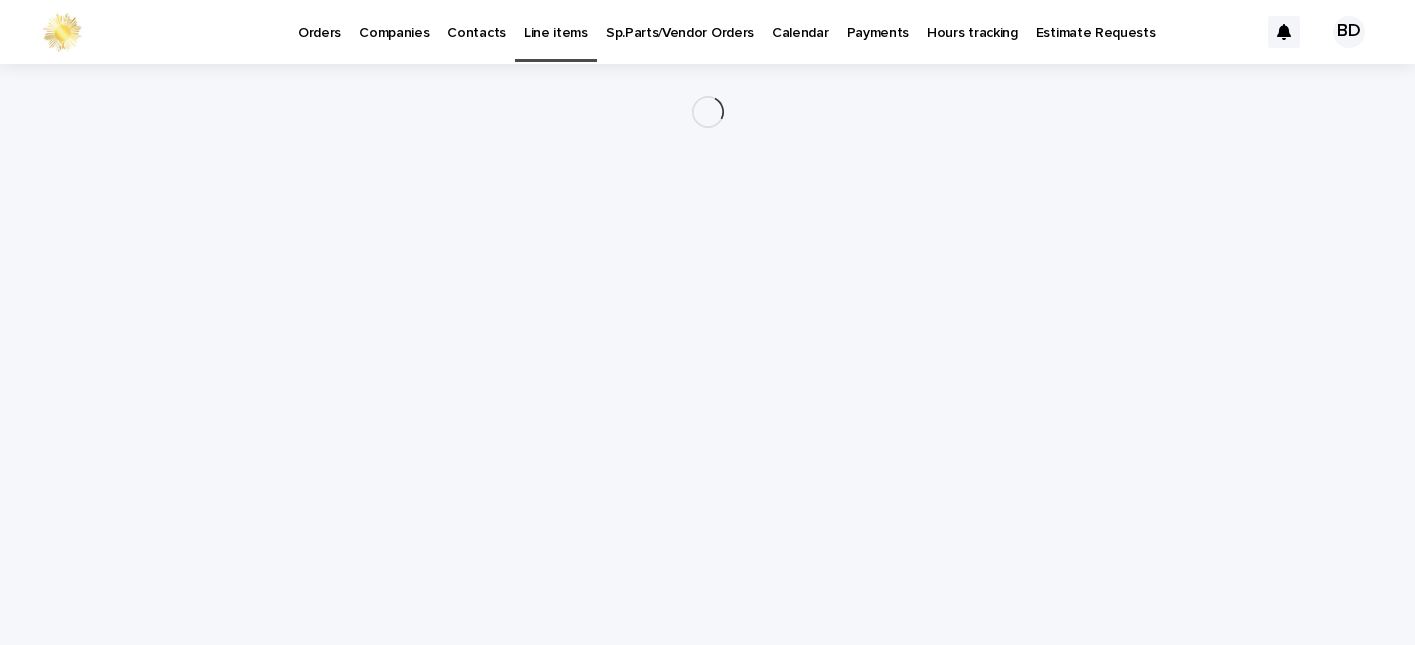 scroll, scrollTop: 0, scrollLeft: 0, axis: both 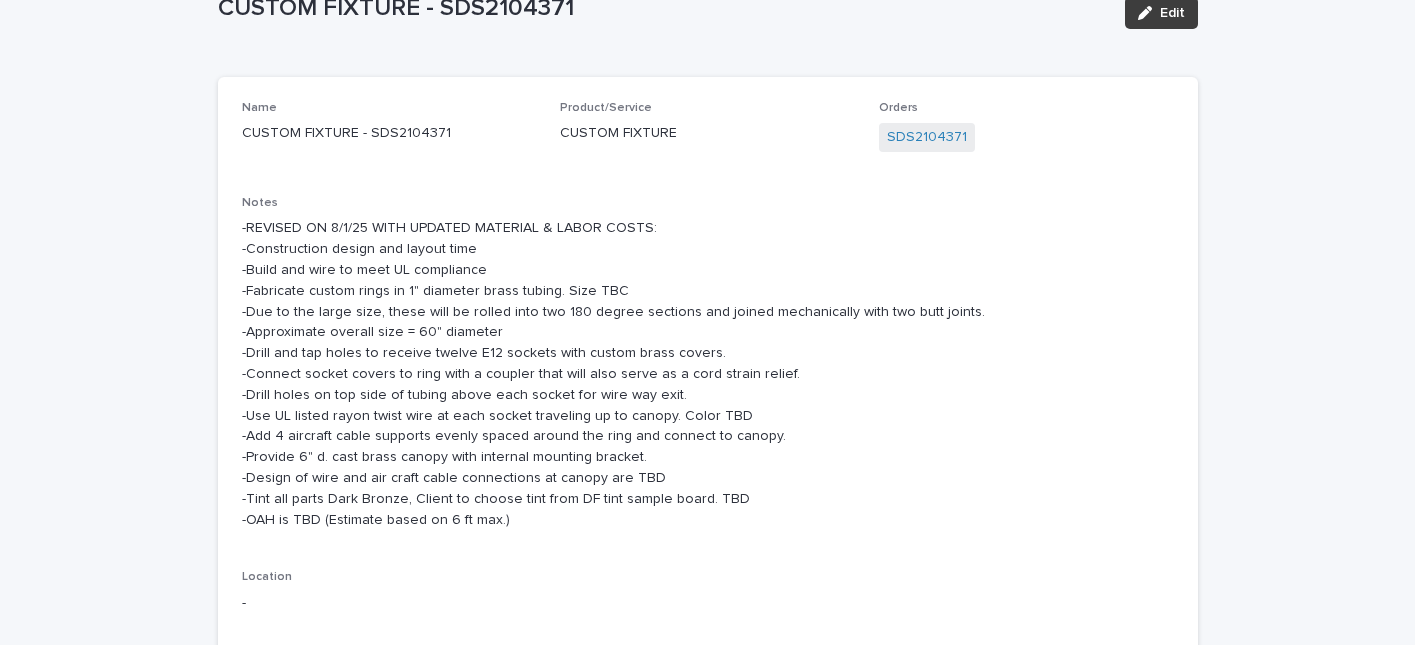 click on "Edit" at bounding box center (1172, 13) 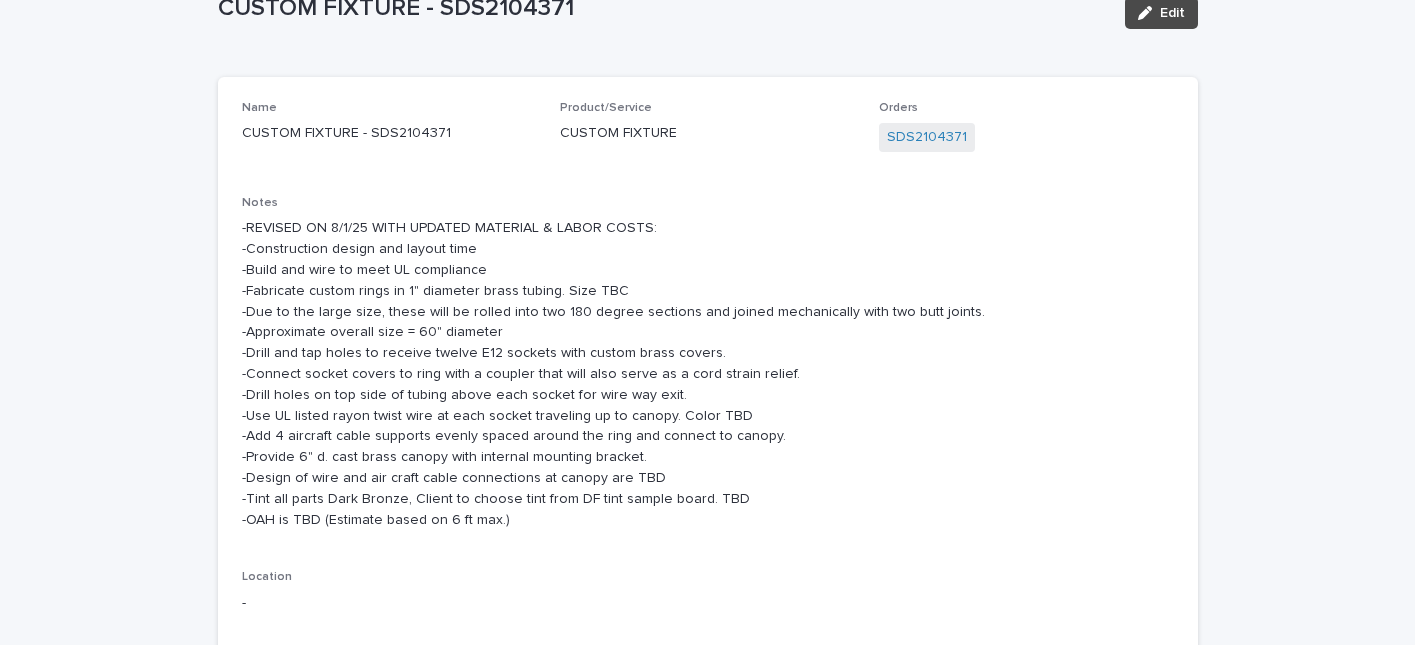 scroll, scrollTop: 23, scrollLeft: 0, axis: vertical 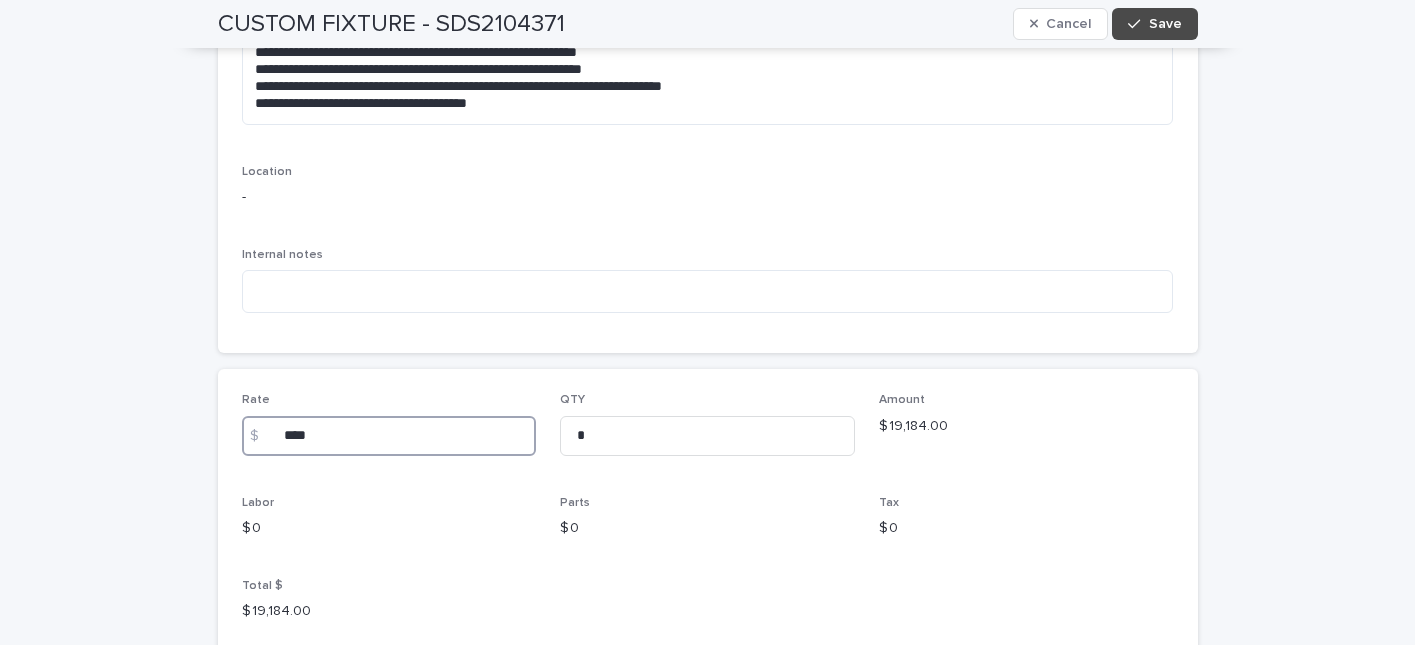 click on "****" at bounding box center (389, 436) 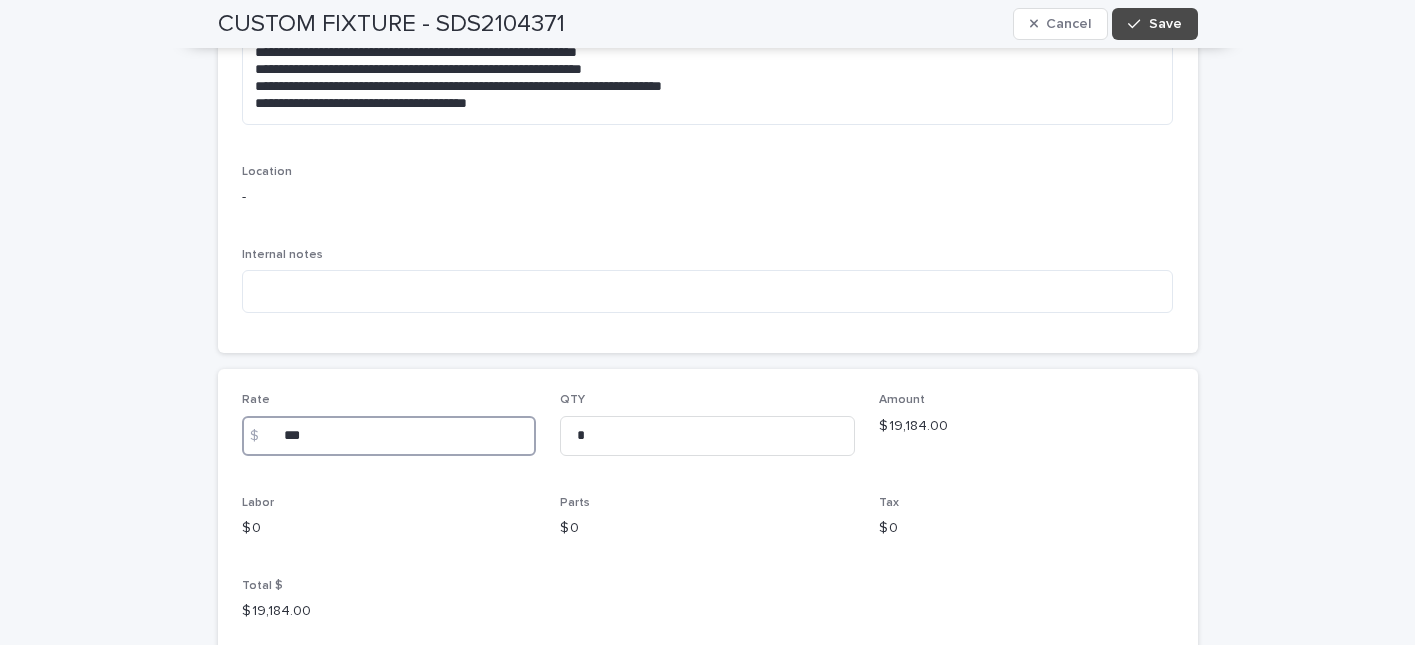 click on "***" at bounding box center (389, 436) 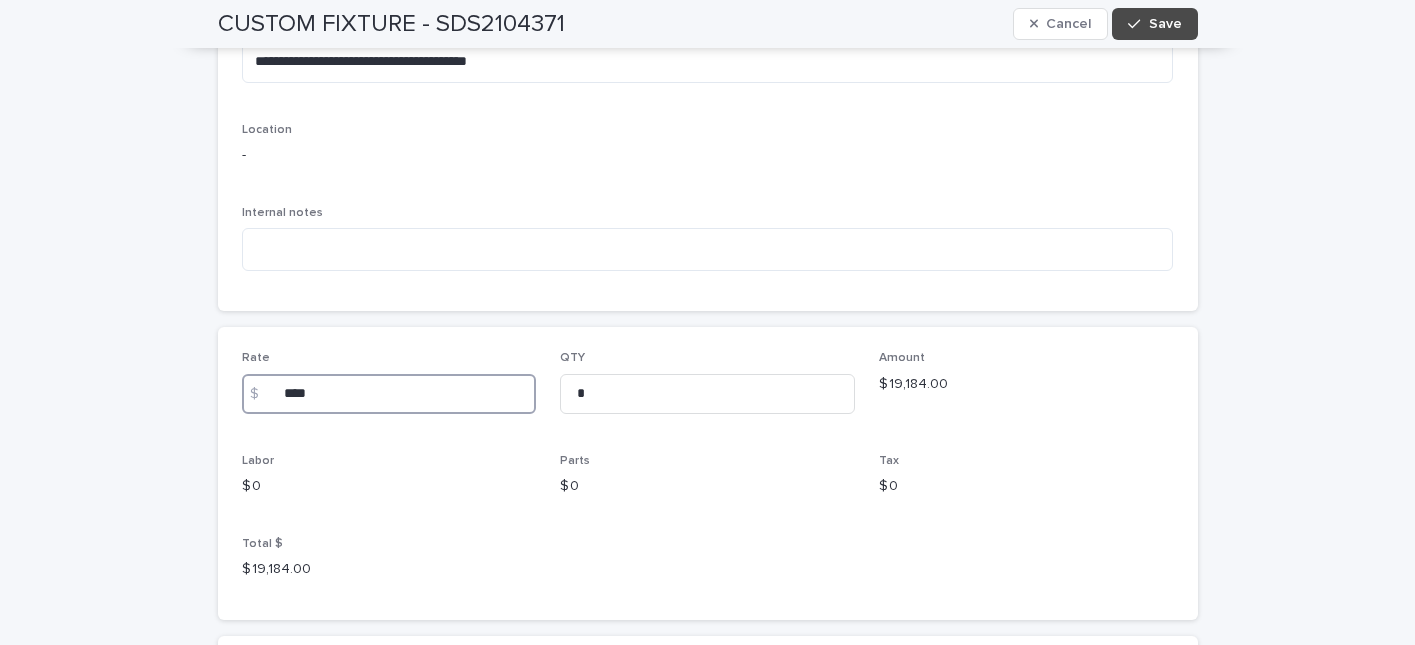 scroll, scrollTop: 570, scrollLeft: 0, axis: vertical 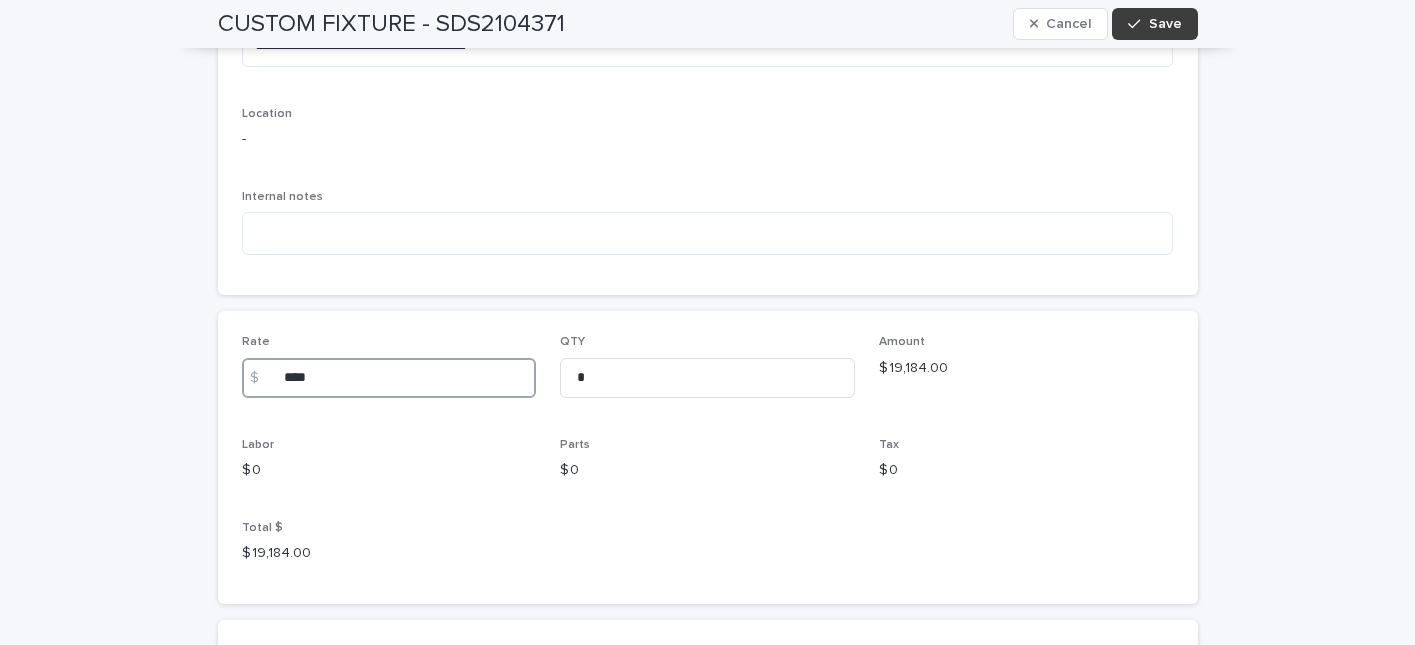 type on "****" 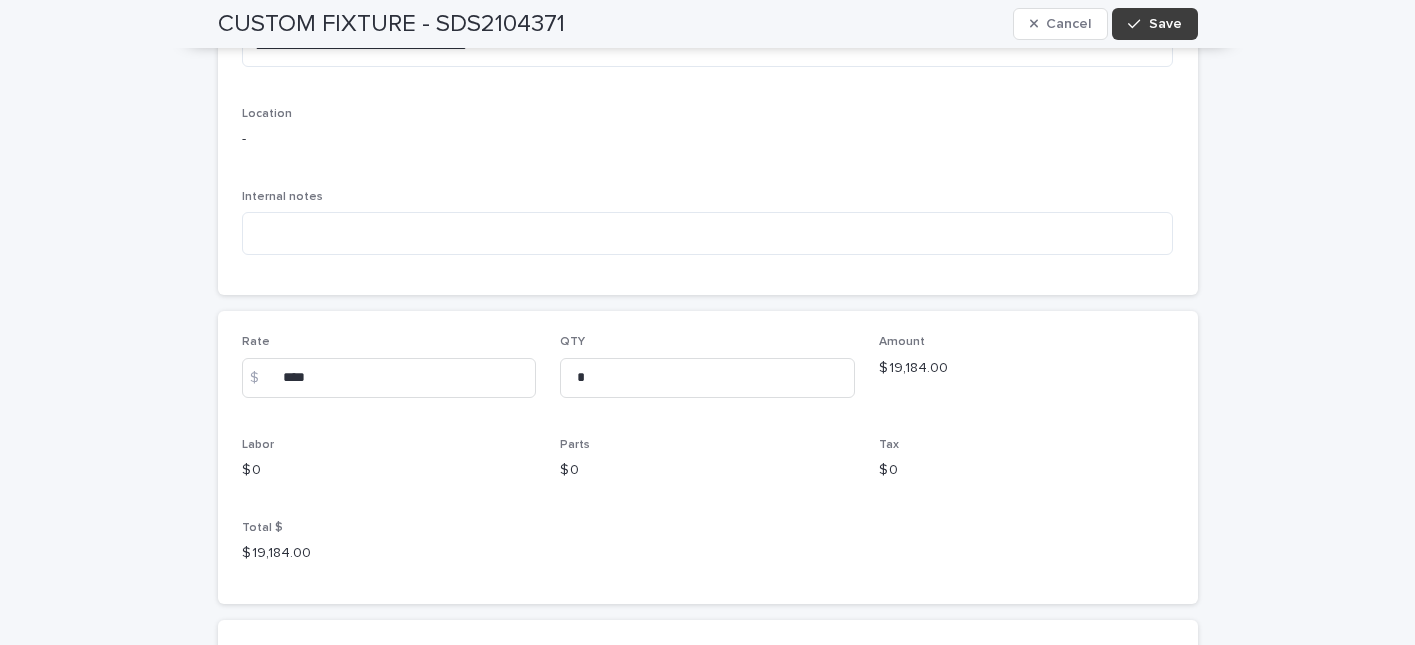 click on "Save" at bounding box center [1165, 24] 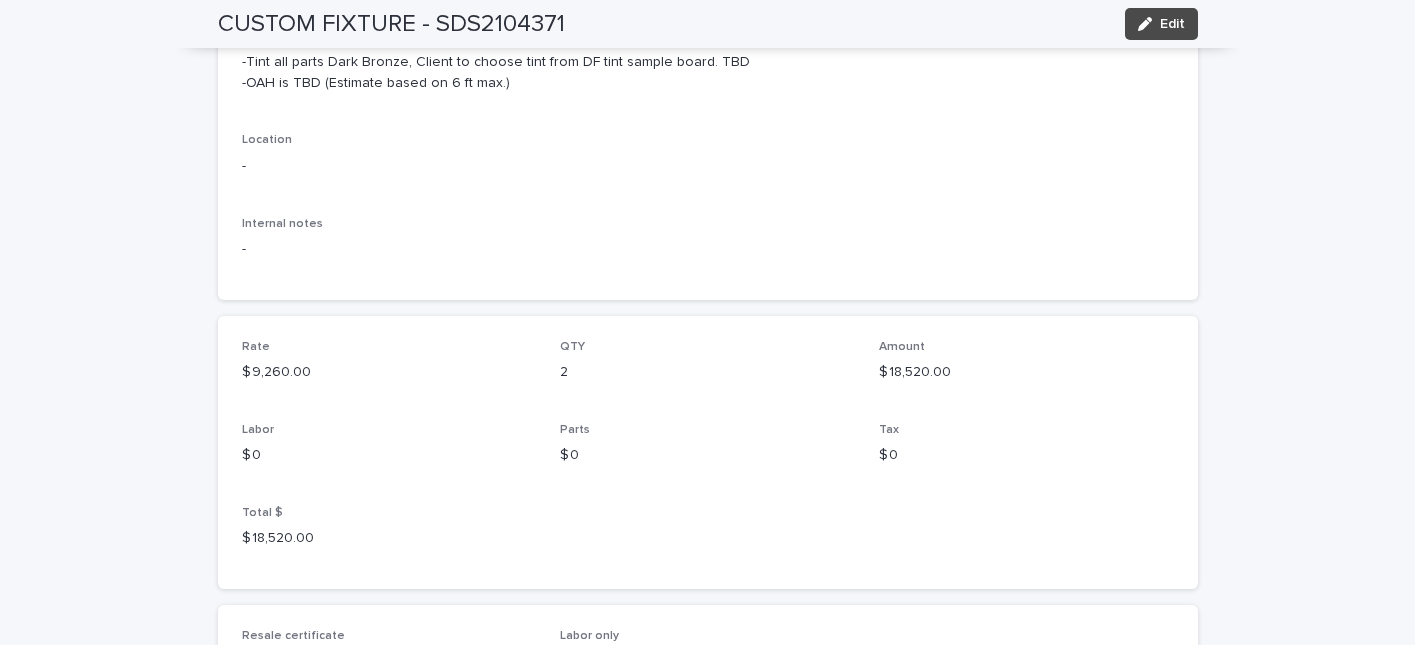 scroll, scrollTop: 562, scrollLeft: 0, axis: vertical 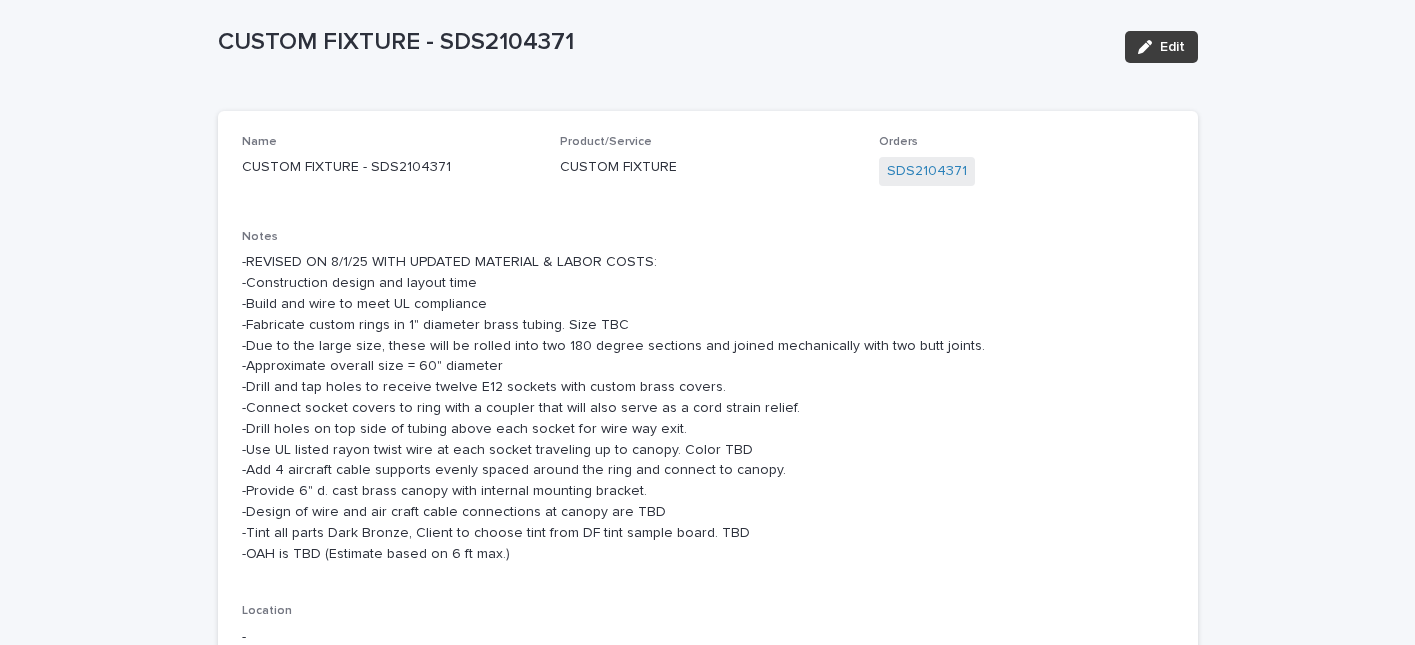 click on "Edit" at bounding box center (1172, 47) 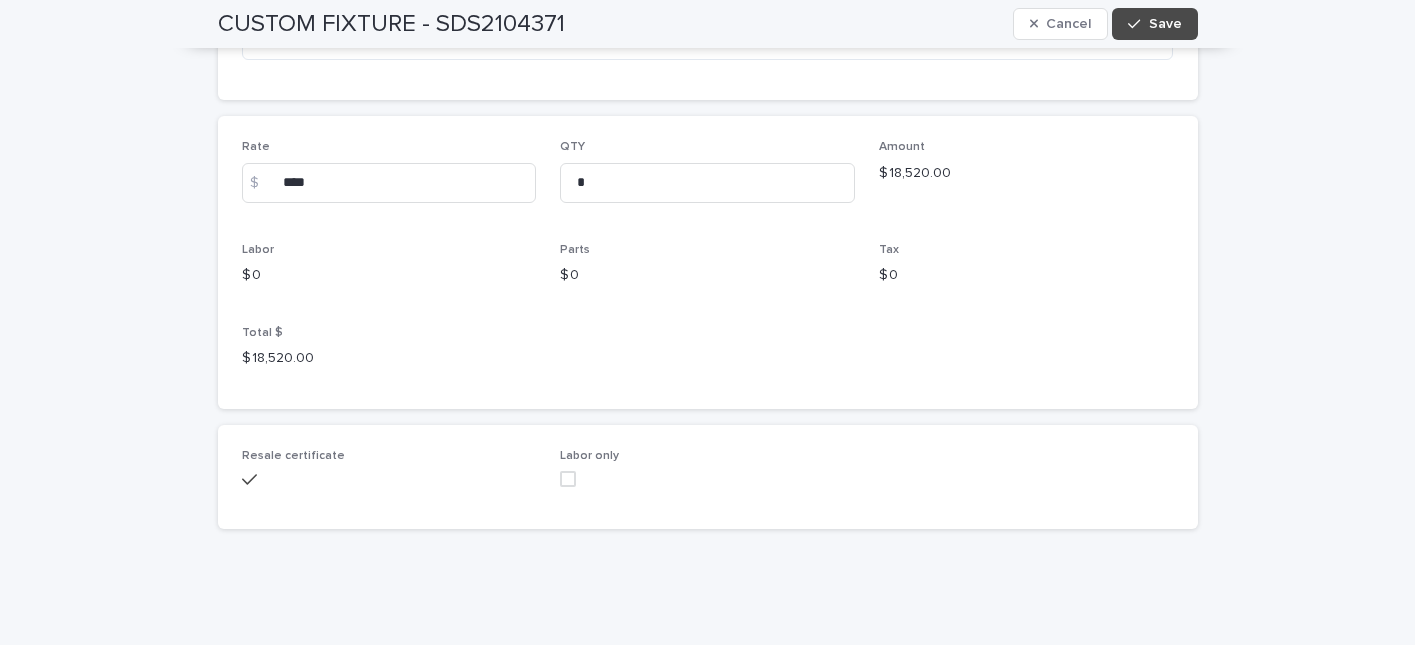 scroll, scrollTop: 0, scrollLeft: 0, axis: both 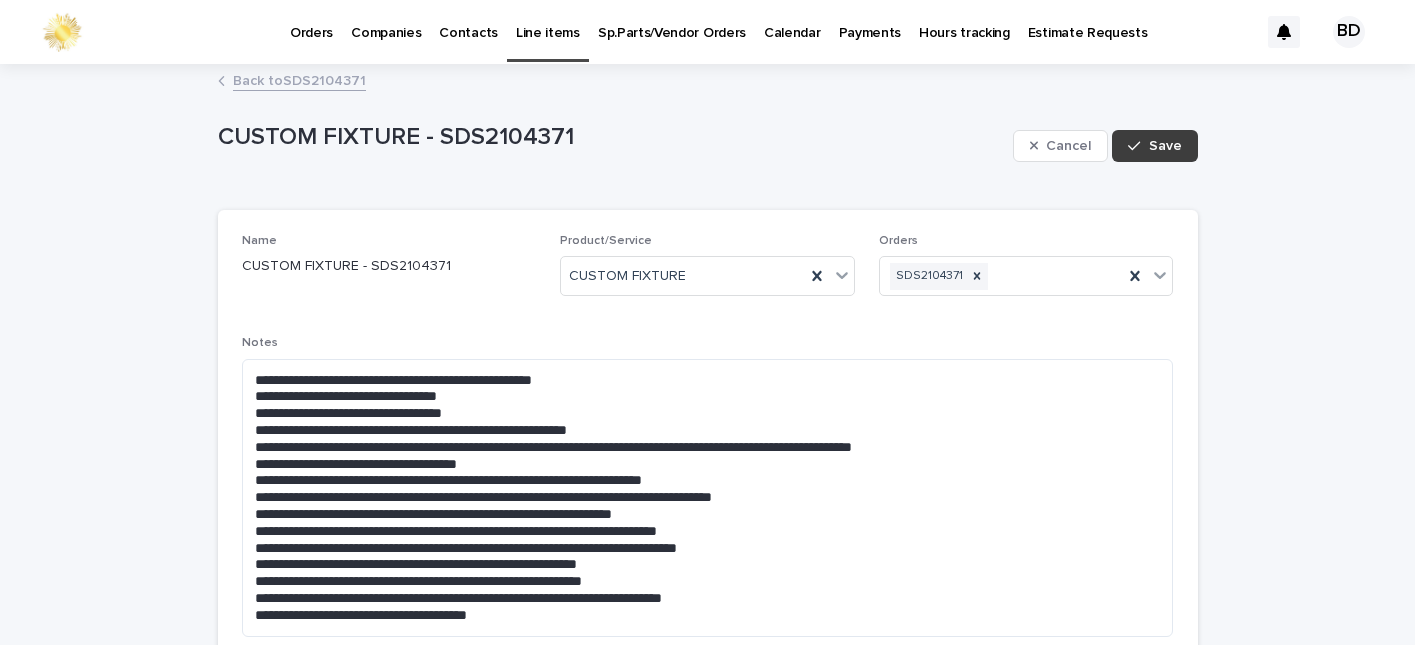 click on "Save" at bounding box center (1165, 146) 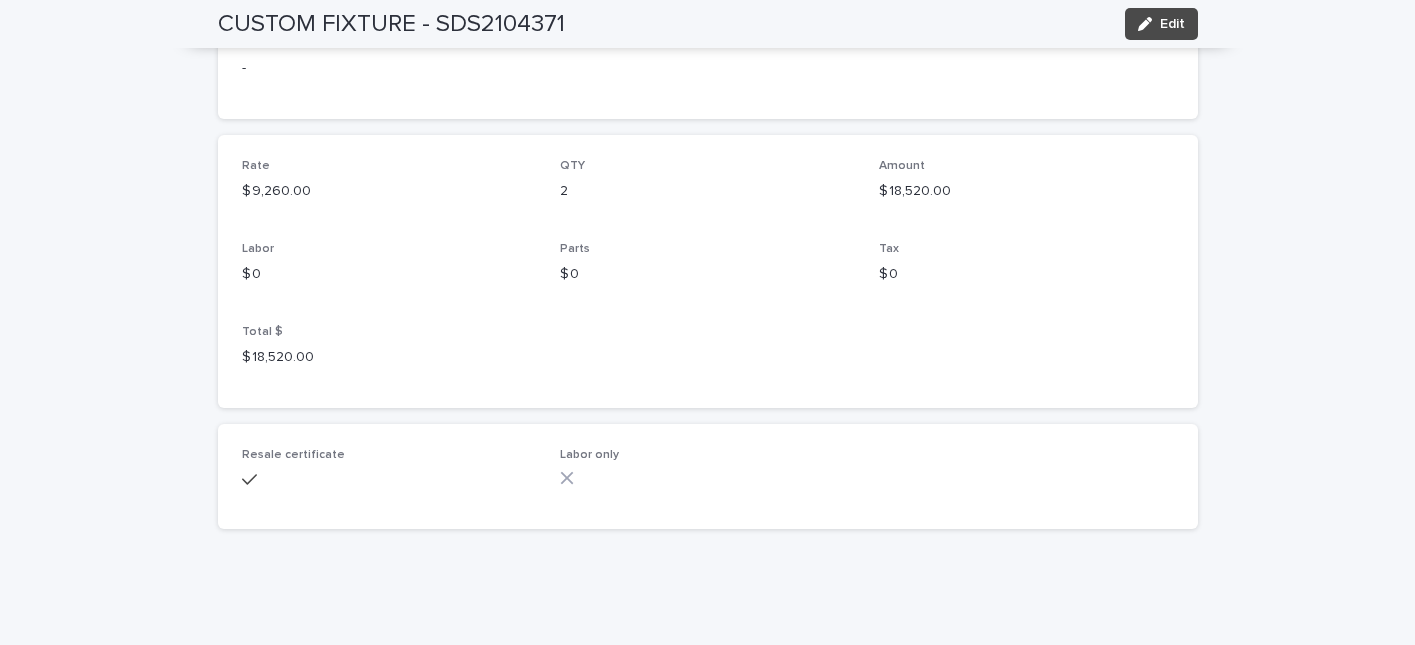 scroll, scrollTop: 0, scrollLeft: 0, axis: both 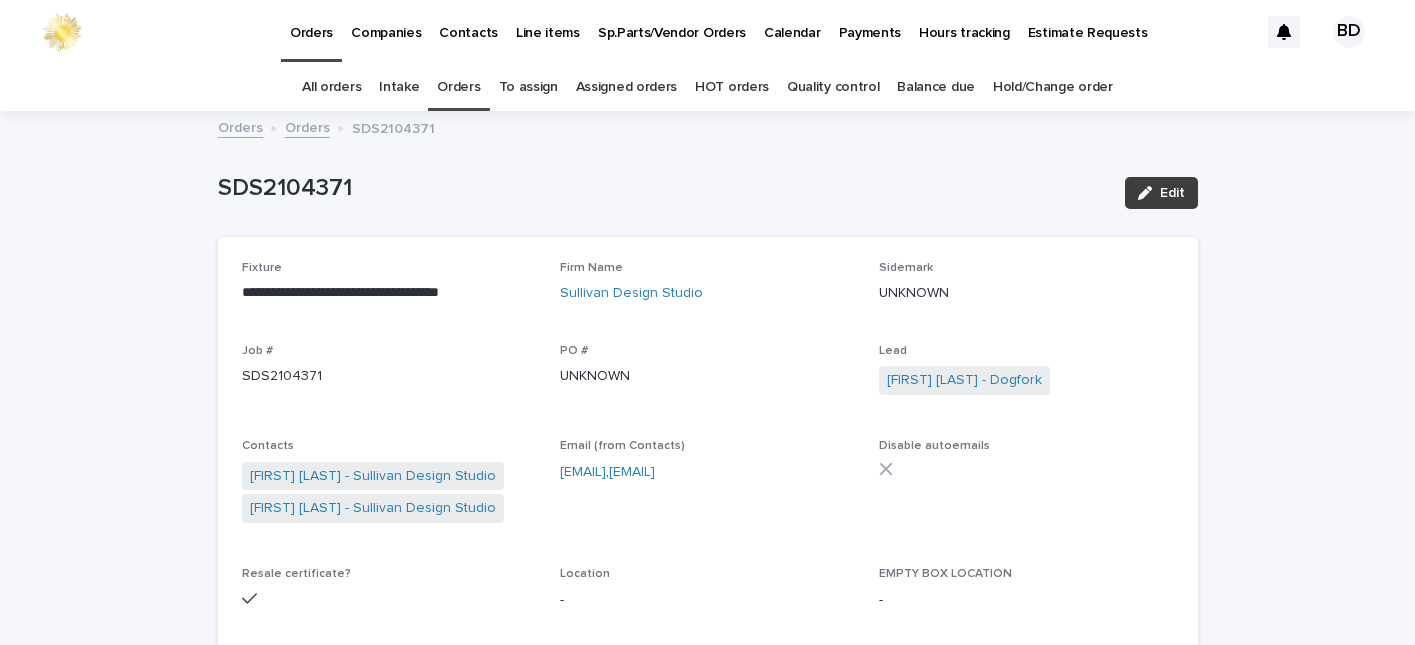 click on "Edit" at bounding box center [1161, 193] 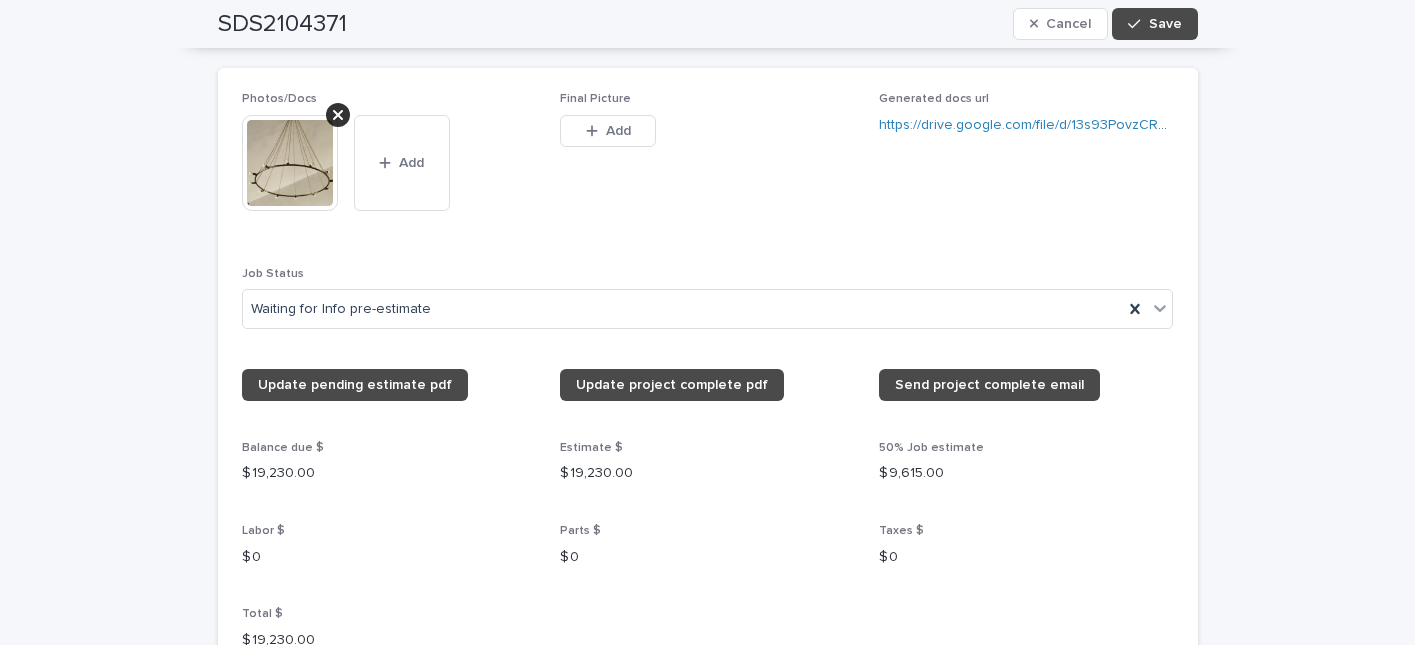 scroll, scrollTop: 2156, scrollLeft: 0, axis: vertical 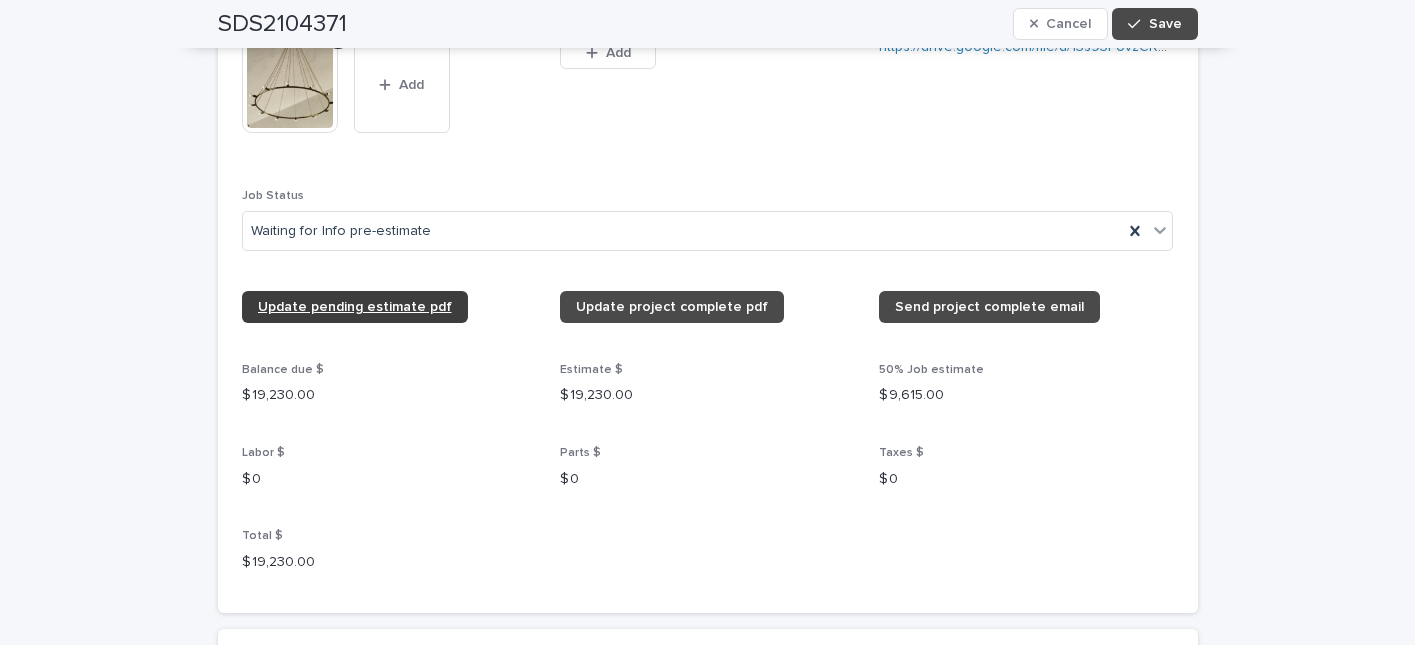 click on "Update pending estimate pdf" at bounding box center (355, 307) 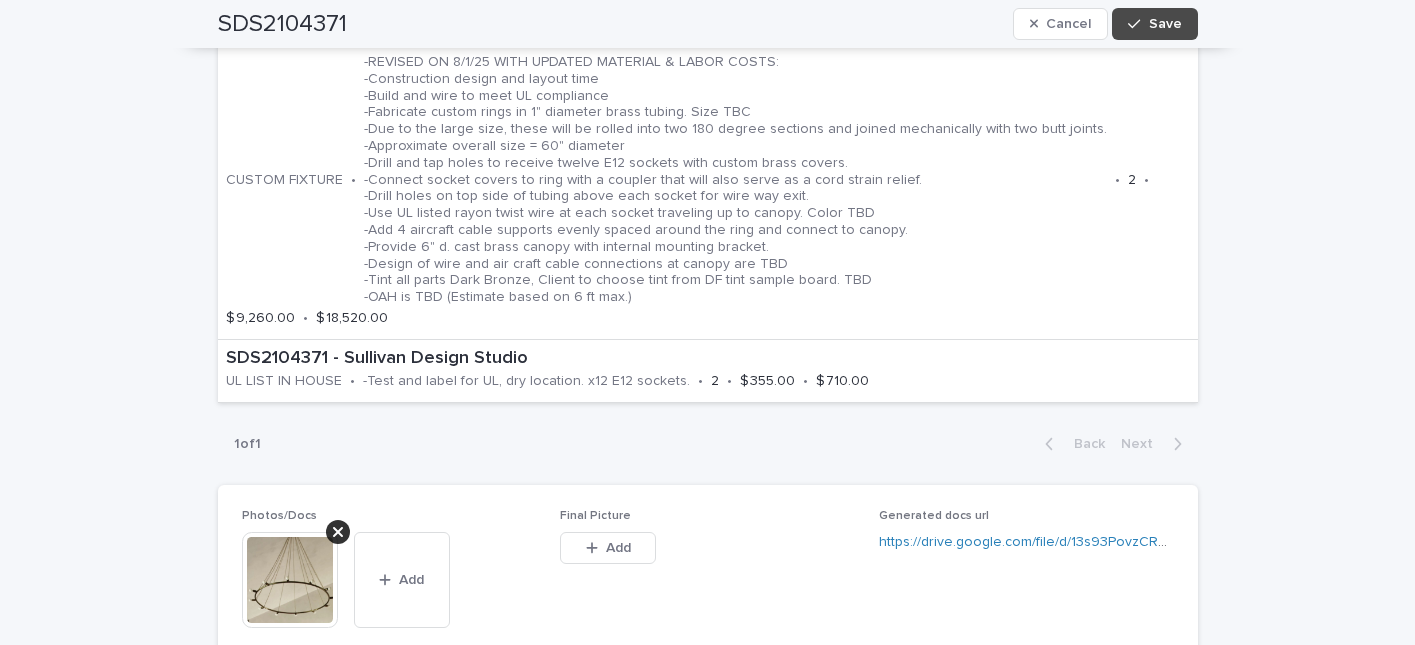 scroll, scrollTop: 1654, scrollLeft: 0, axis: vertical 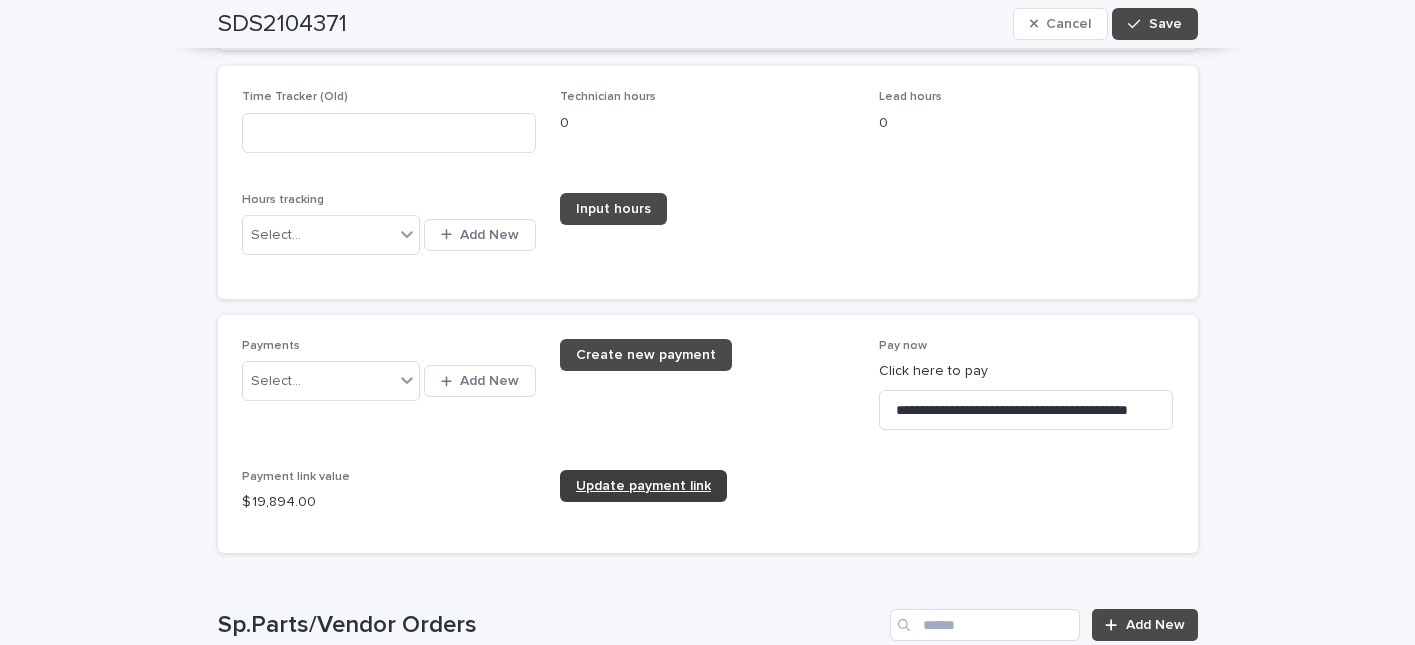 click on "Update payment link" at bounding box center (643, 486) 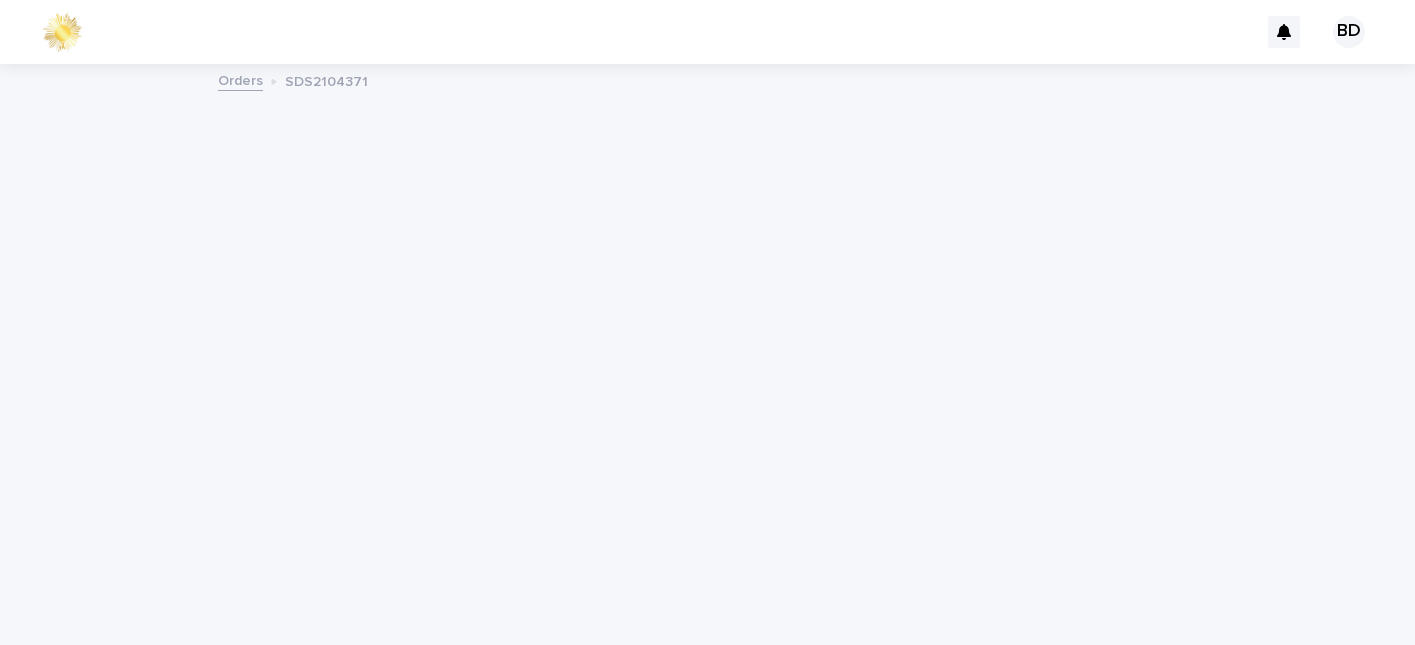 scroll, scrollTop: 0, scrollLeft: 0, axis: both 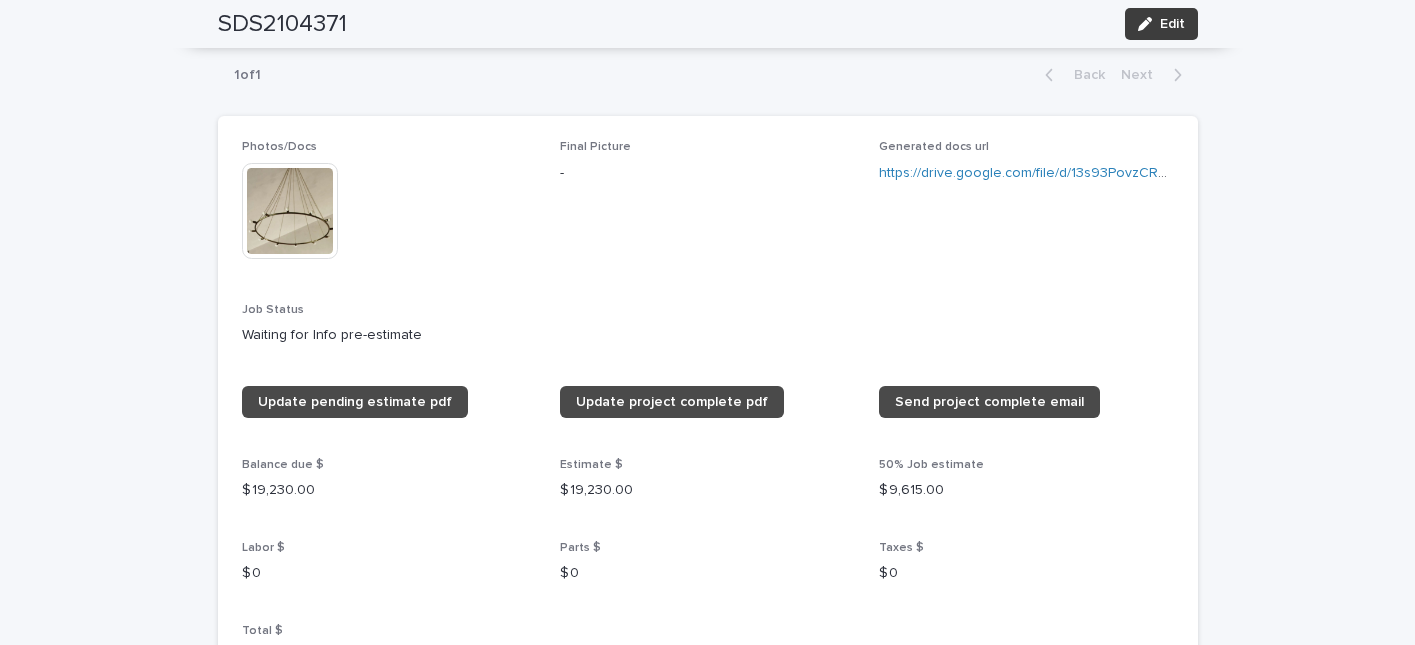 click on "Edit" at bounding box center [1161, 24] 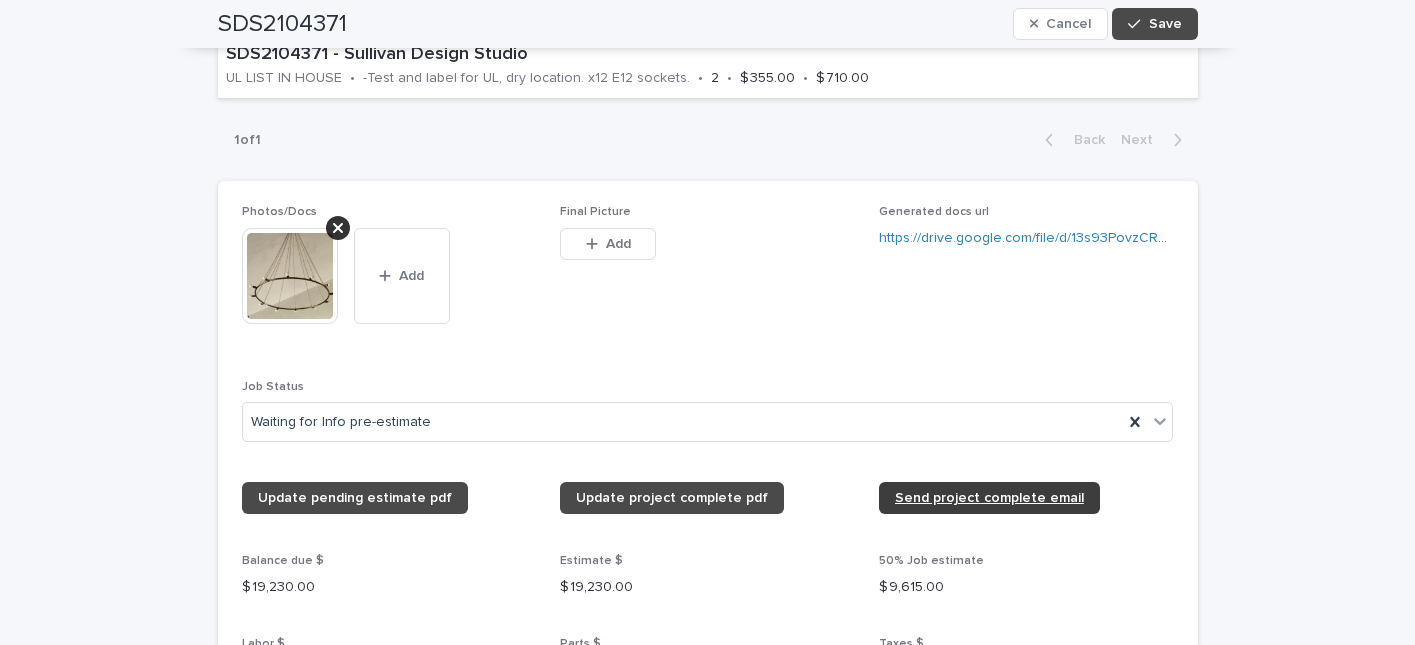 scroll, scrollTop: 1913, scrollLeft: 0, axis: vertical 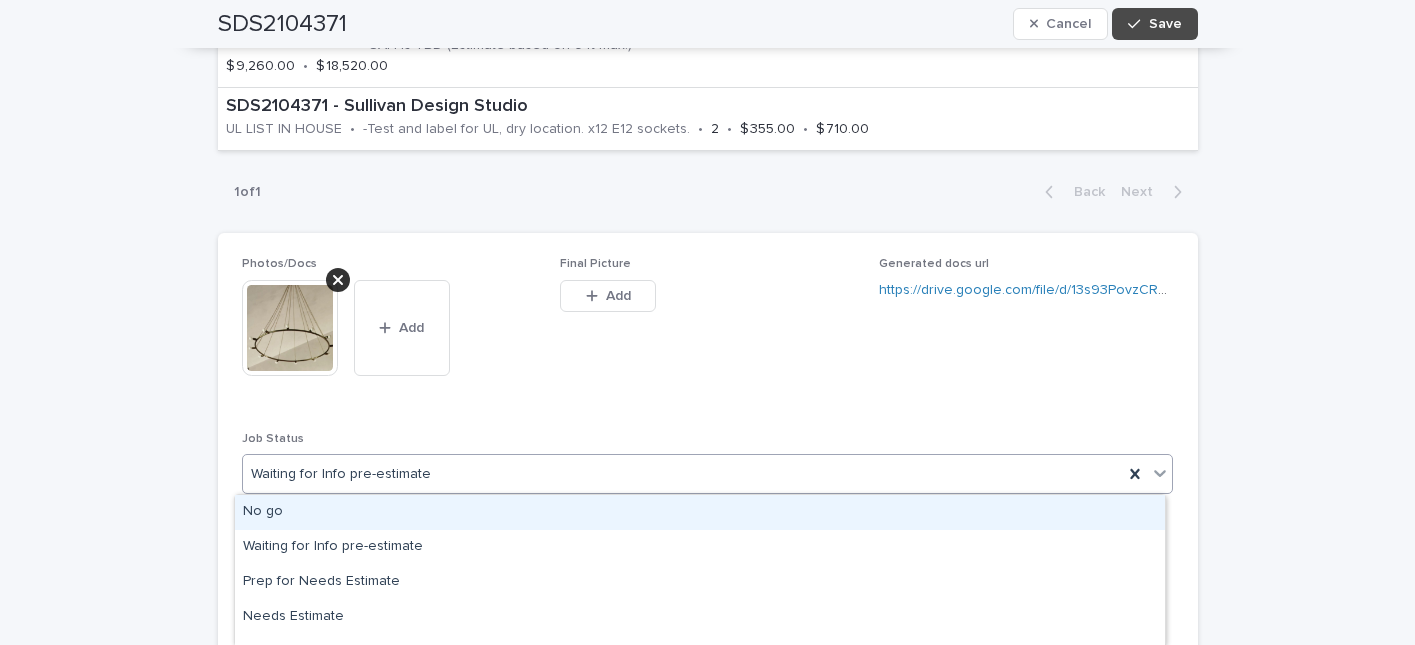 click 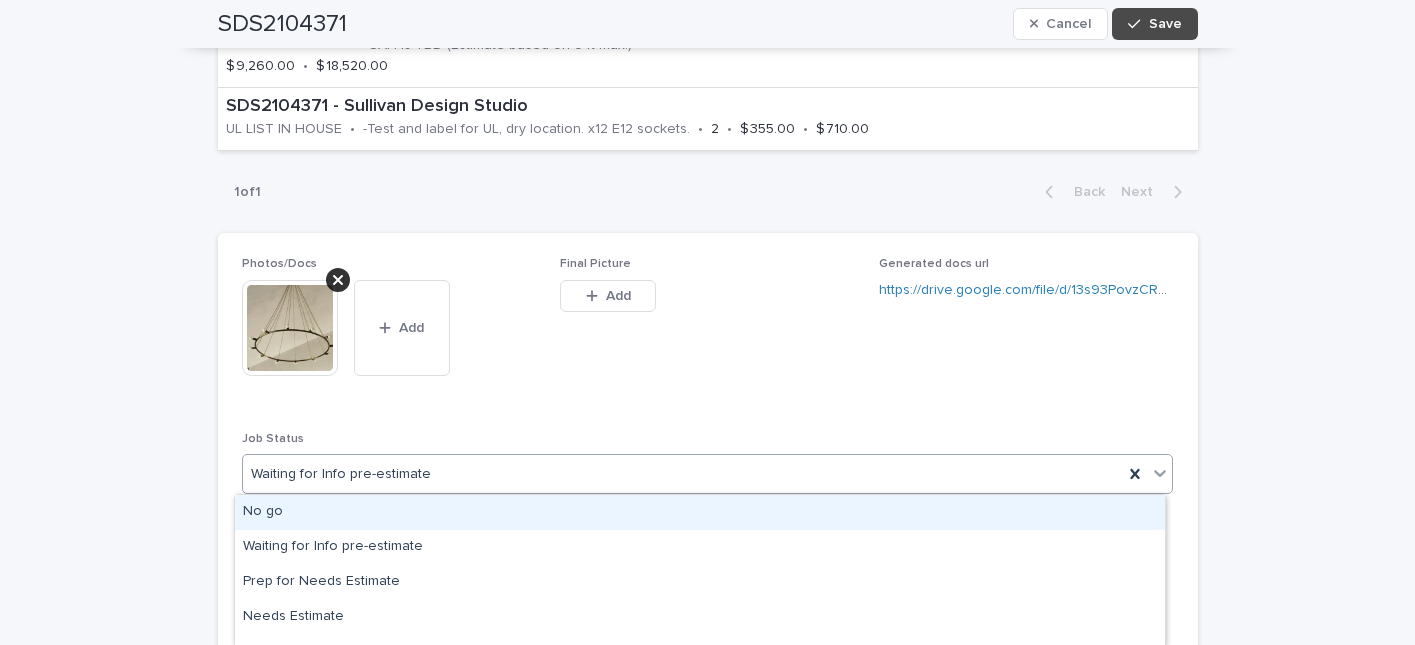 scroll, scrollTop: 114, scrollLeft: 0, axis: vertical 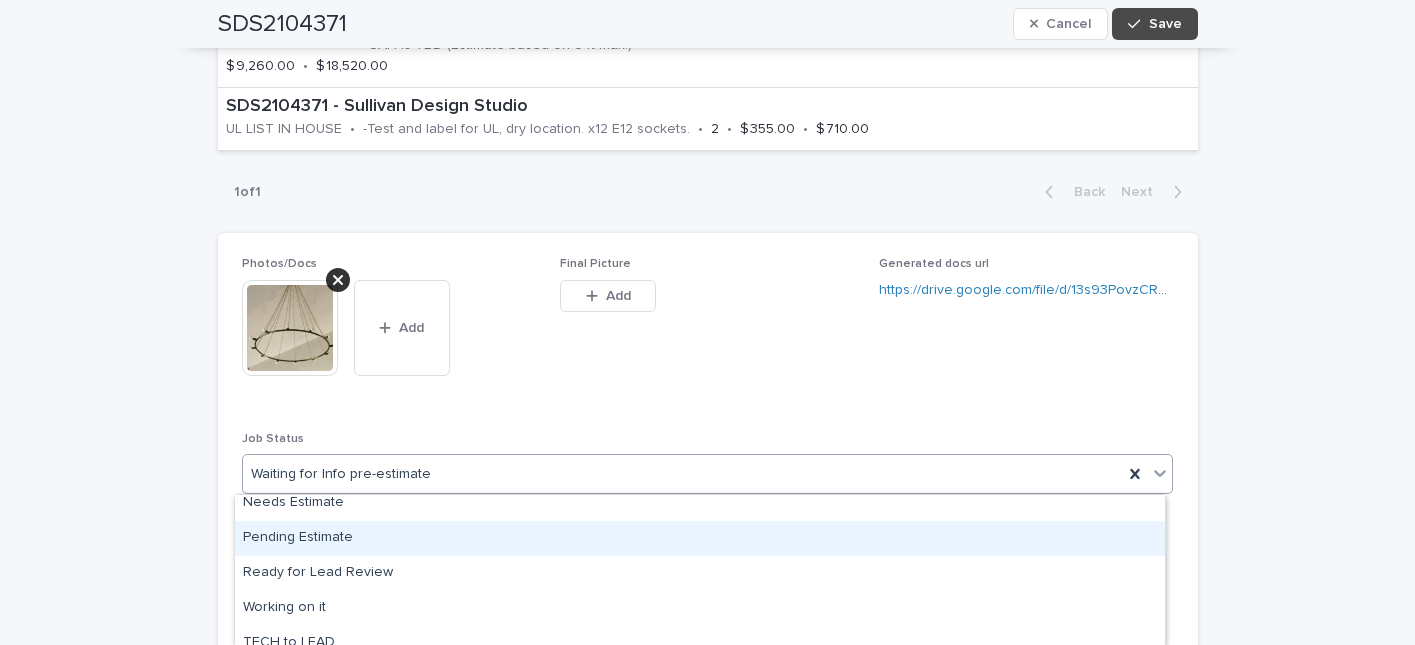 click on "Pending Estimate" at bounding box center [700, 538] 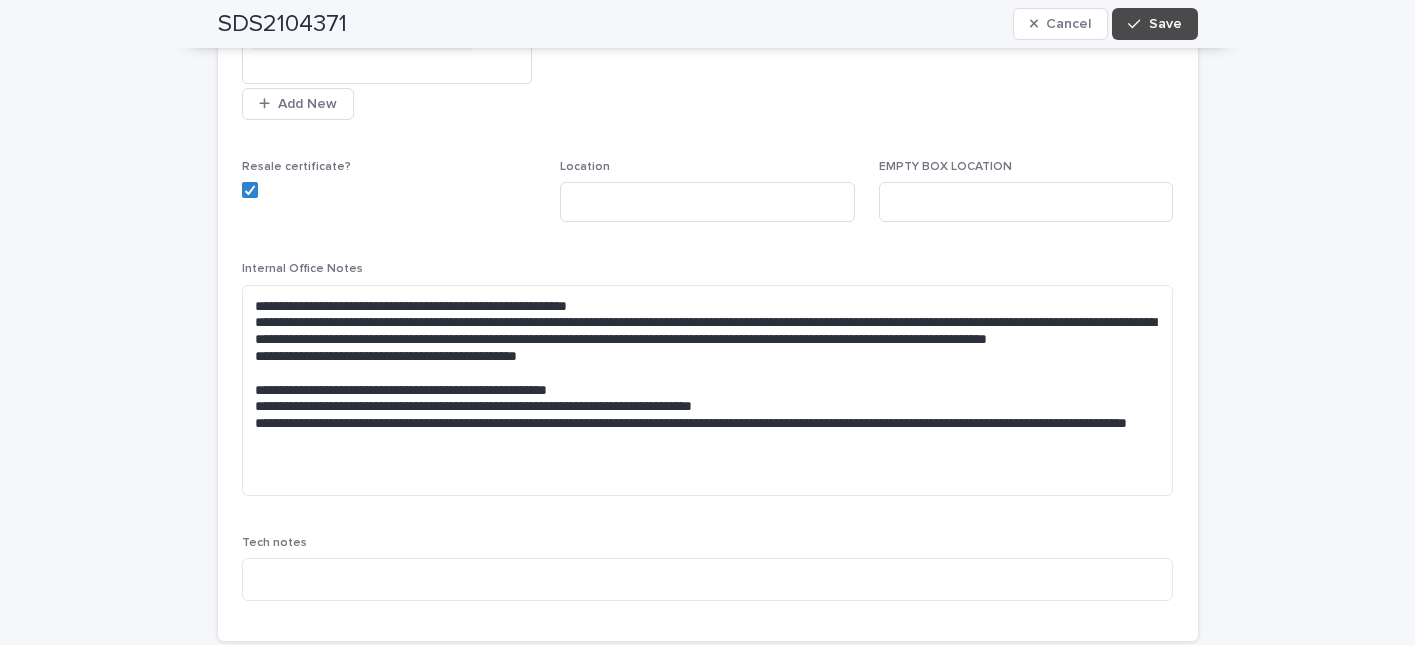 scroll, scrollTop: 0, scrollLeft: 0, axis: both 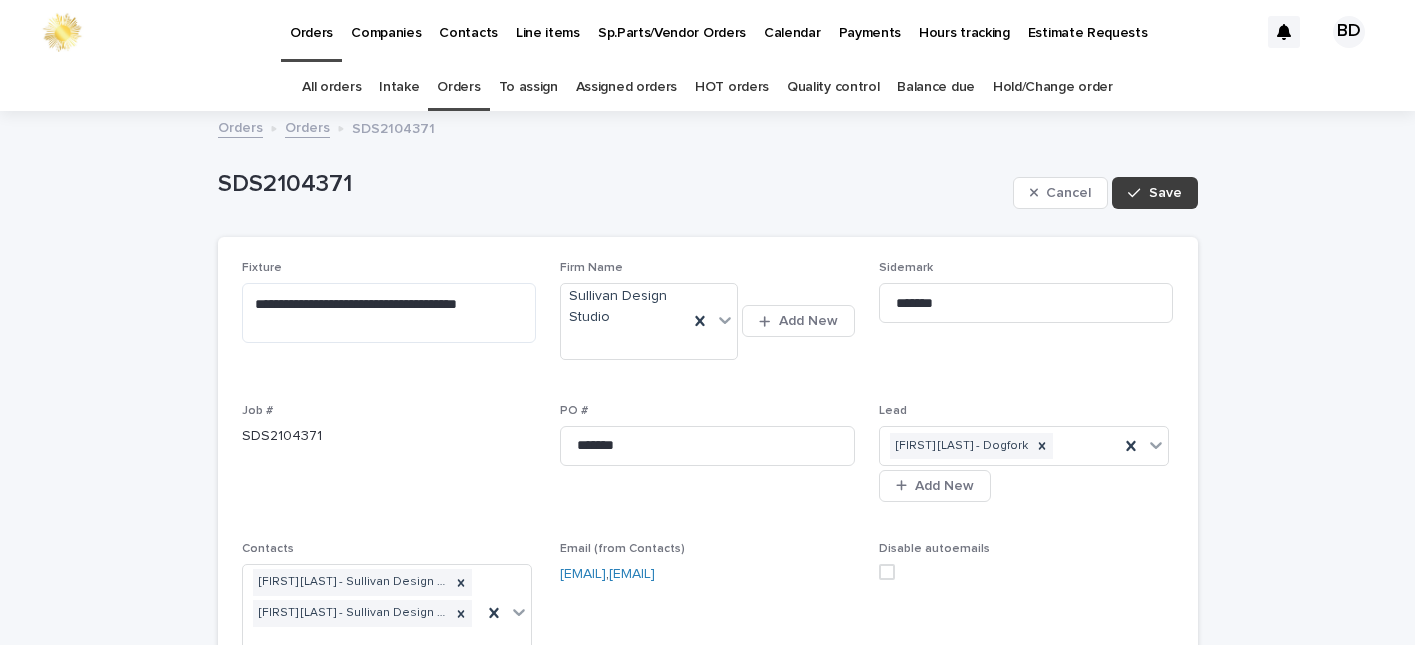 click 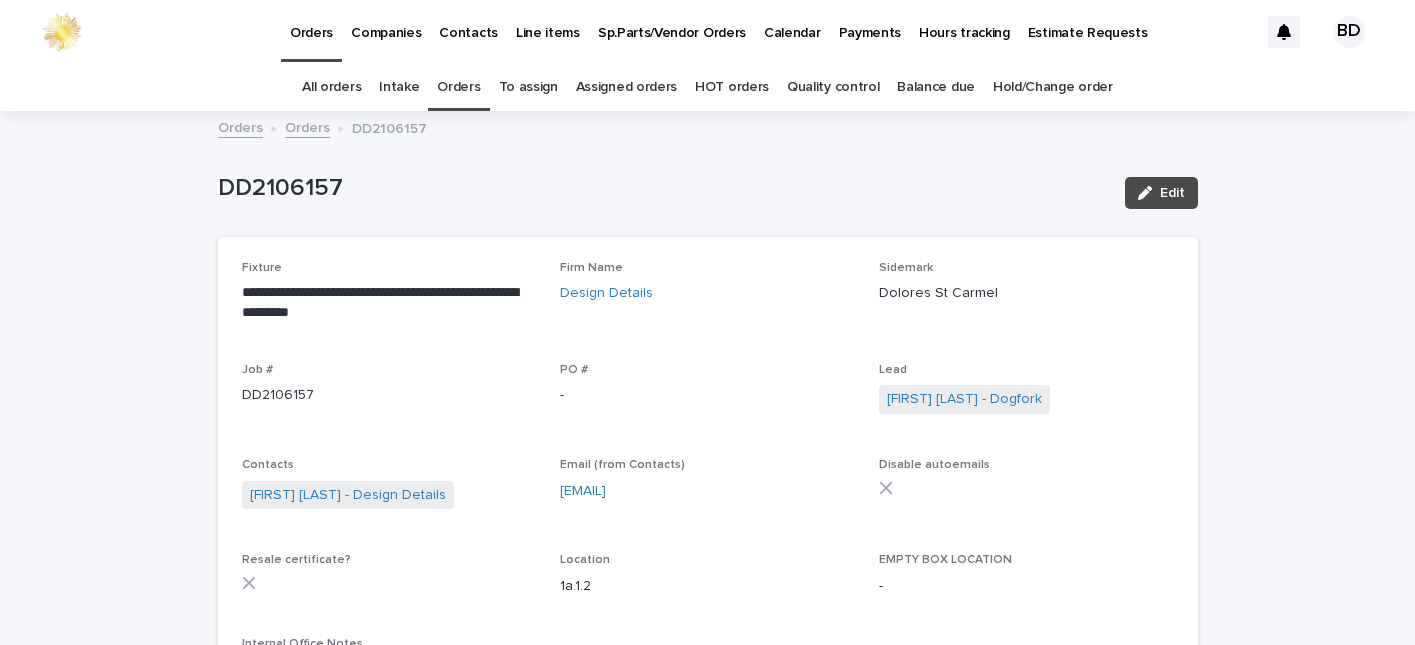 scroll, scrollTop: 0, scrollLeft: 0, axis: both 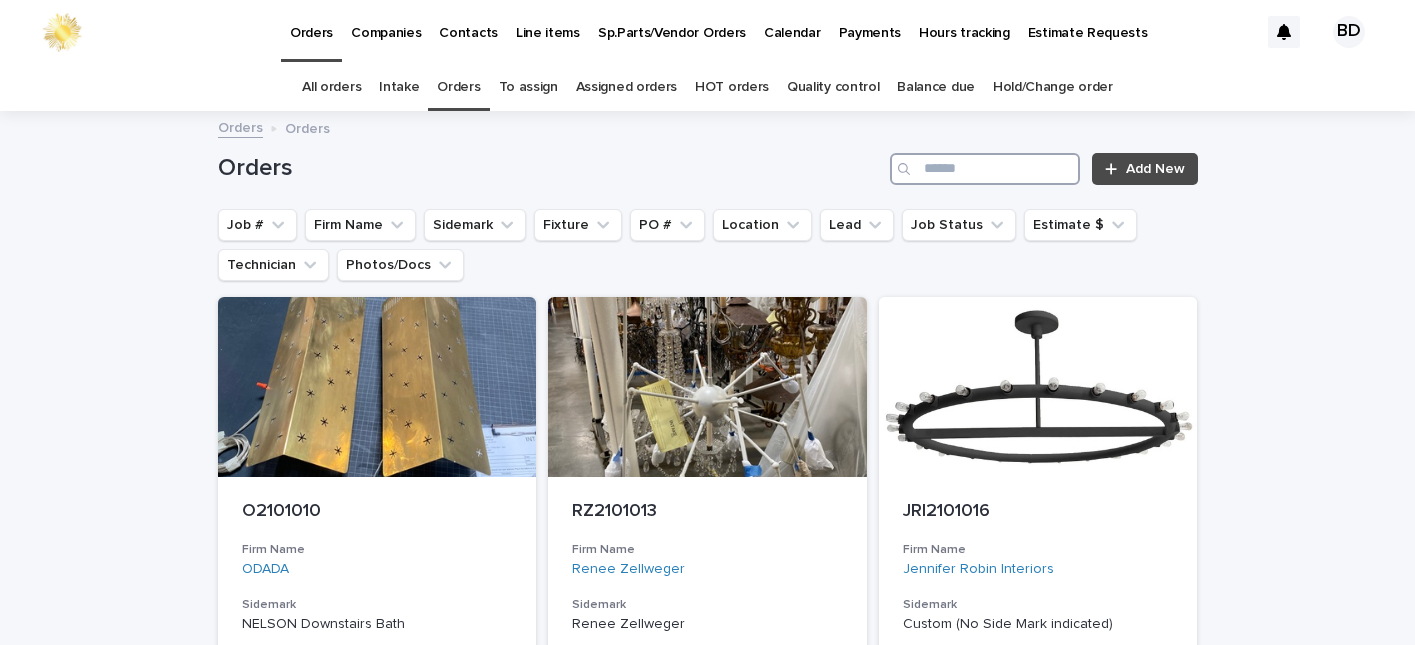 click at bounding box center [985, 169] 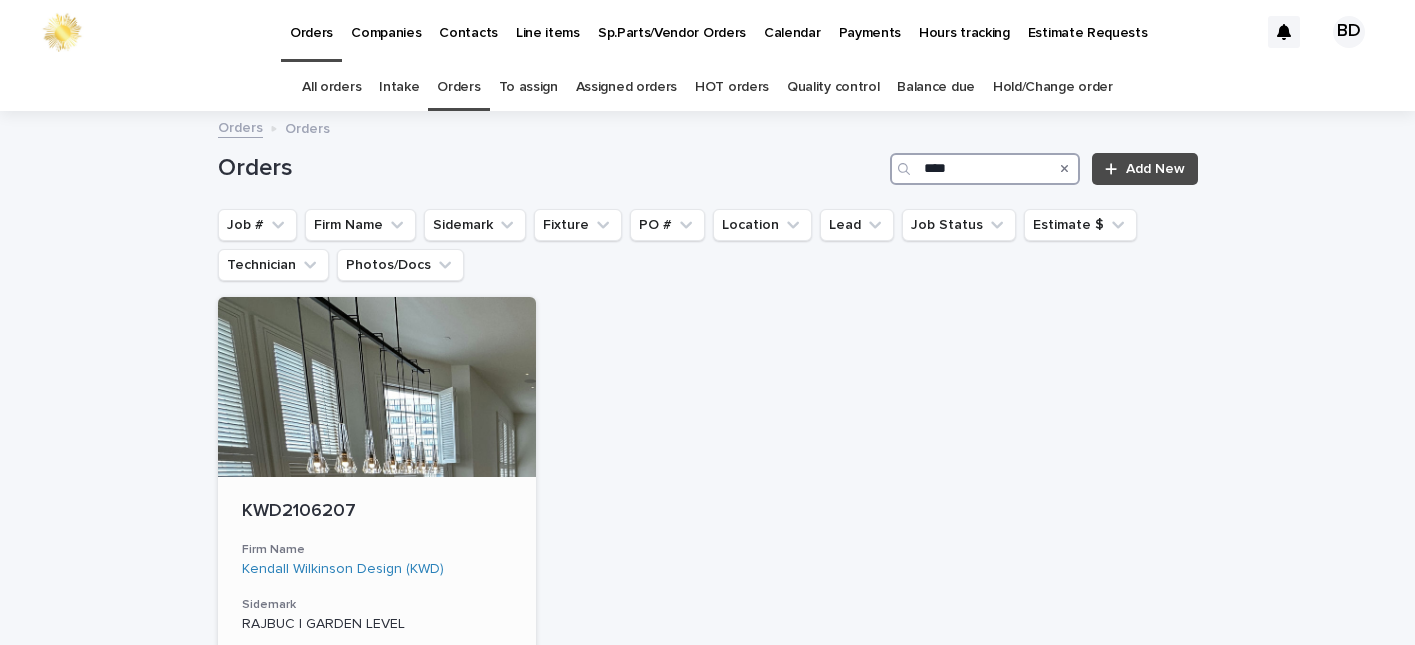 type on "****" 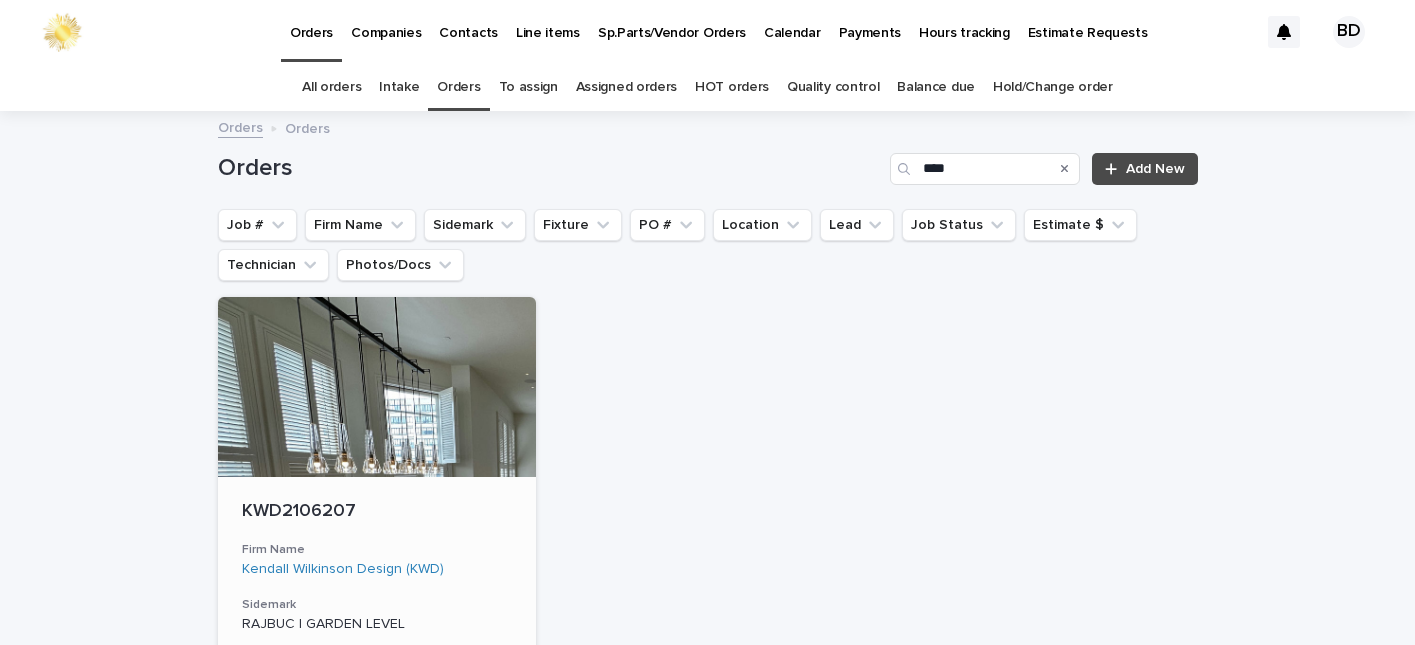 click on "KWD2106207" at bounding box center (377, 512) 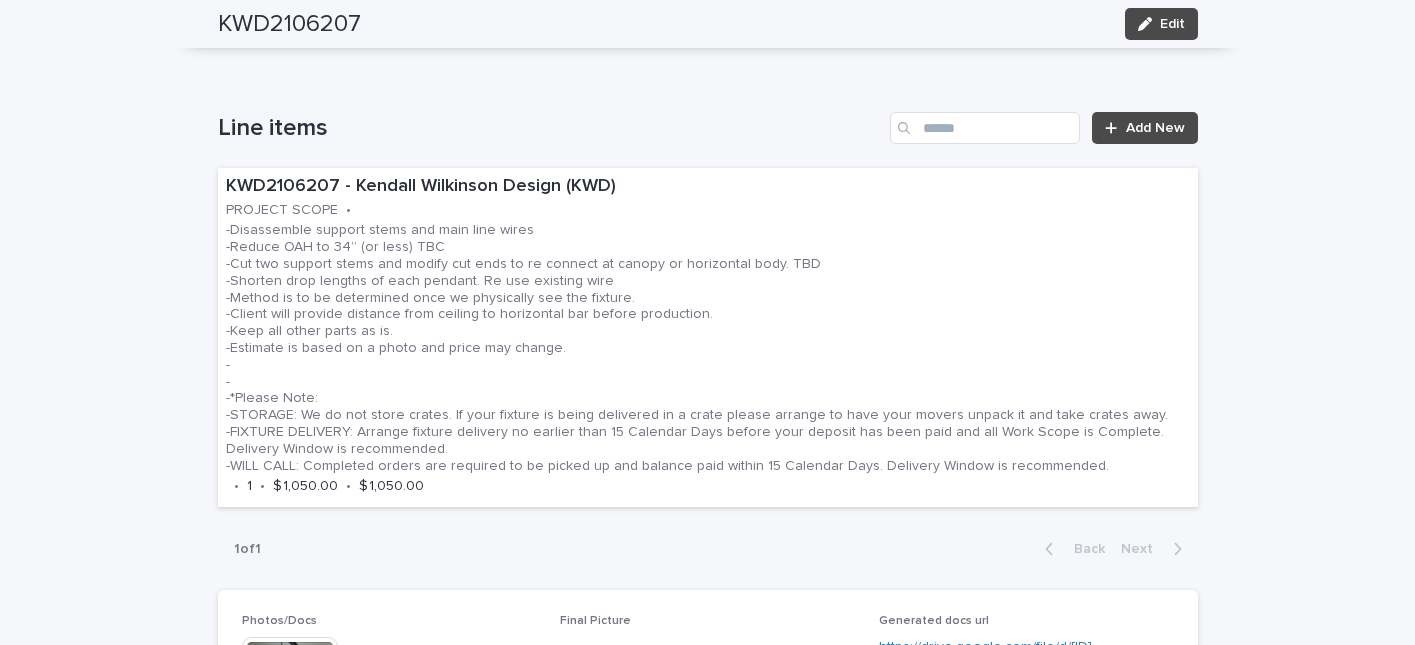 scroll, scrollTop: 1127, scrollLeft: 0, axis: vertical 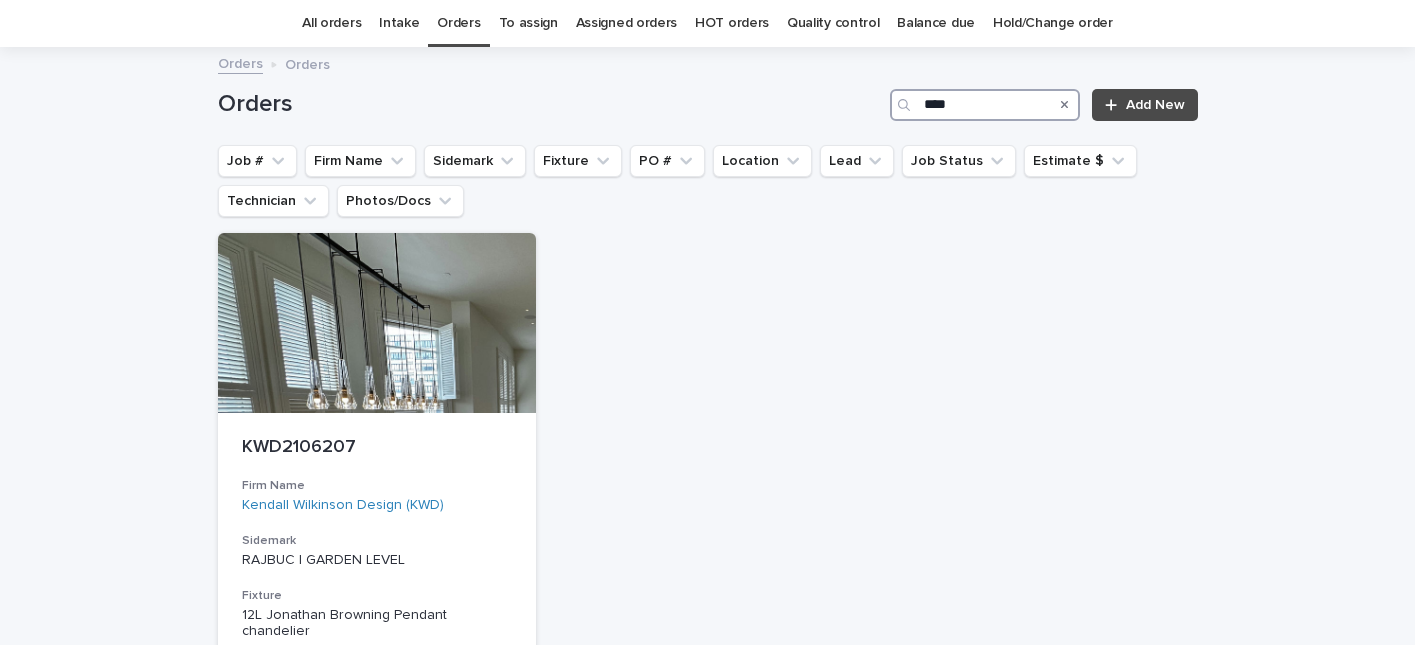 click on "****" at bounding box center (985, 105) 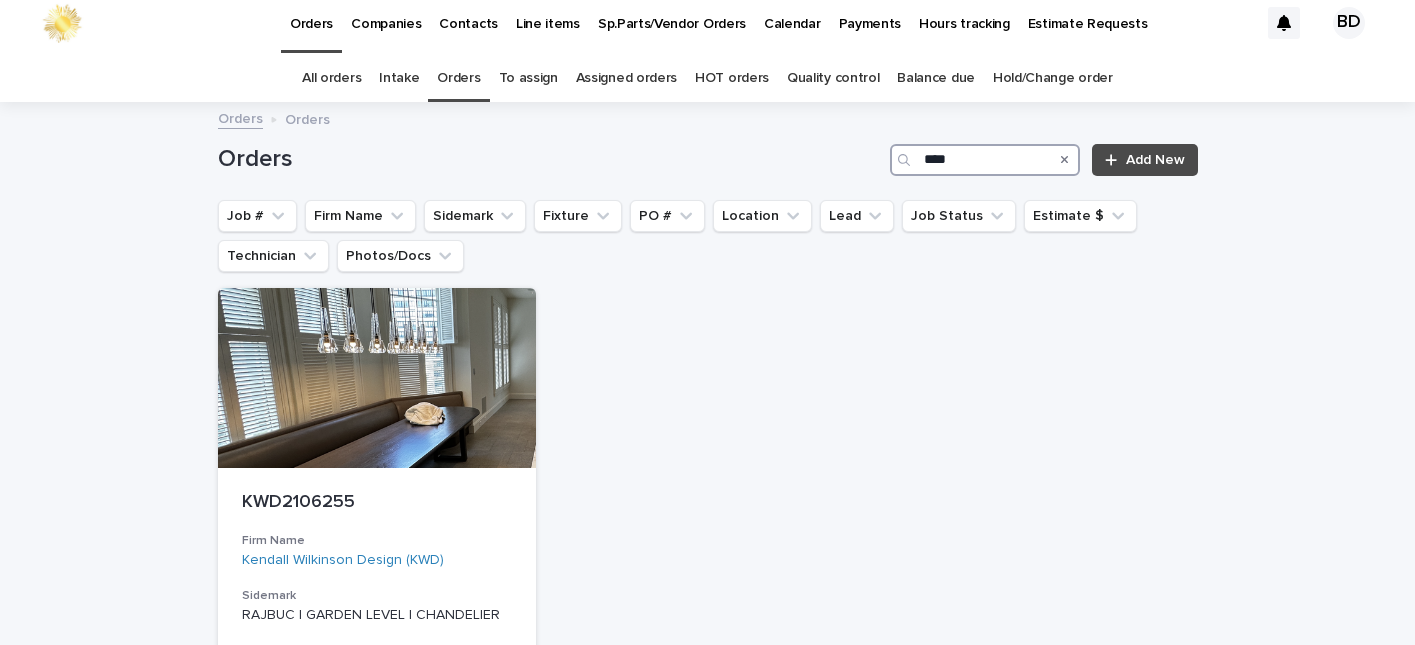 scroll, scrollTop: 64, scrollLeft: 0, axis: vertical 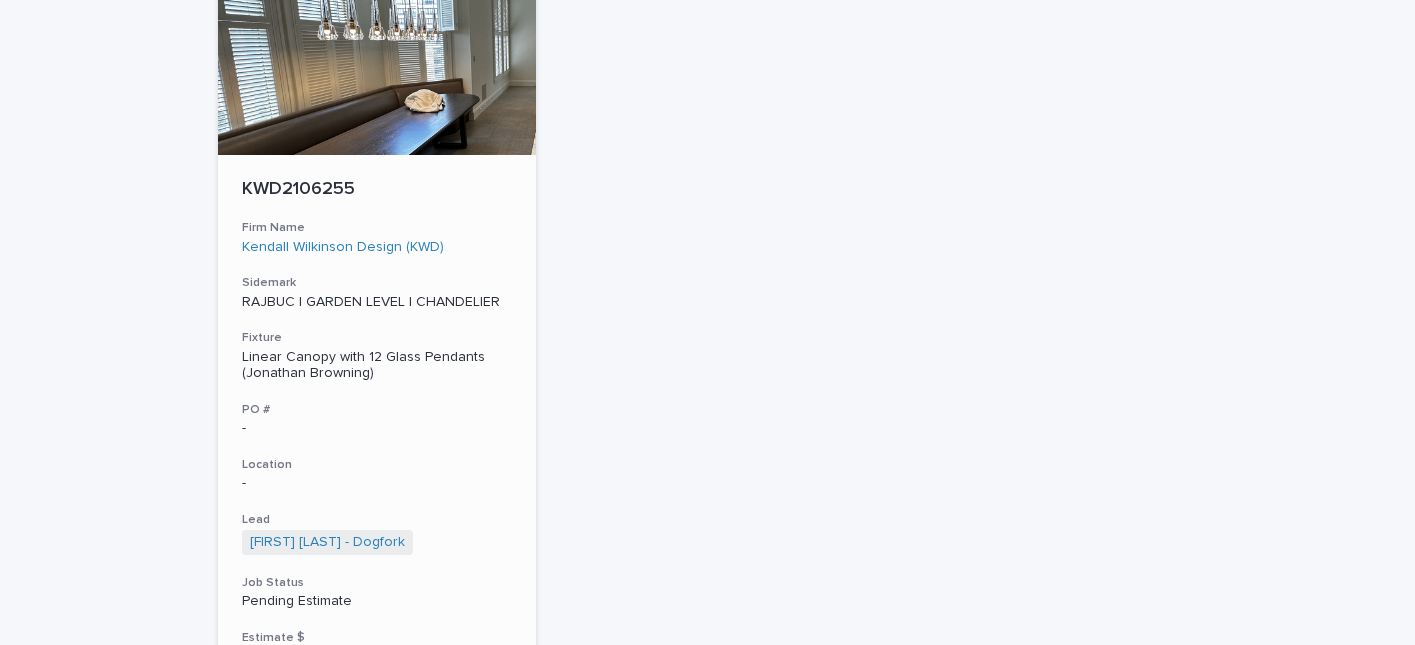 type on "****" 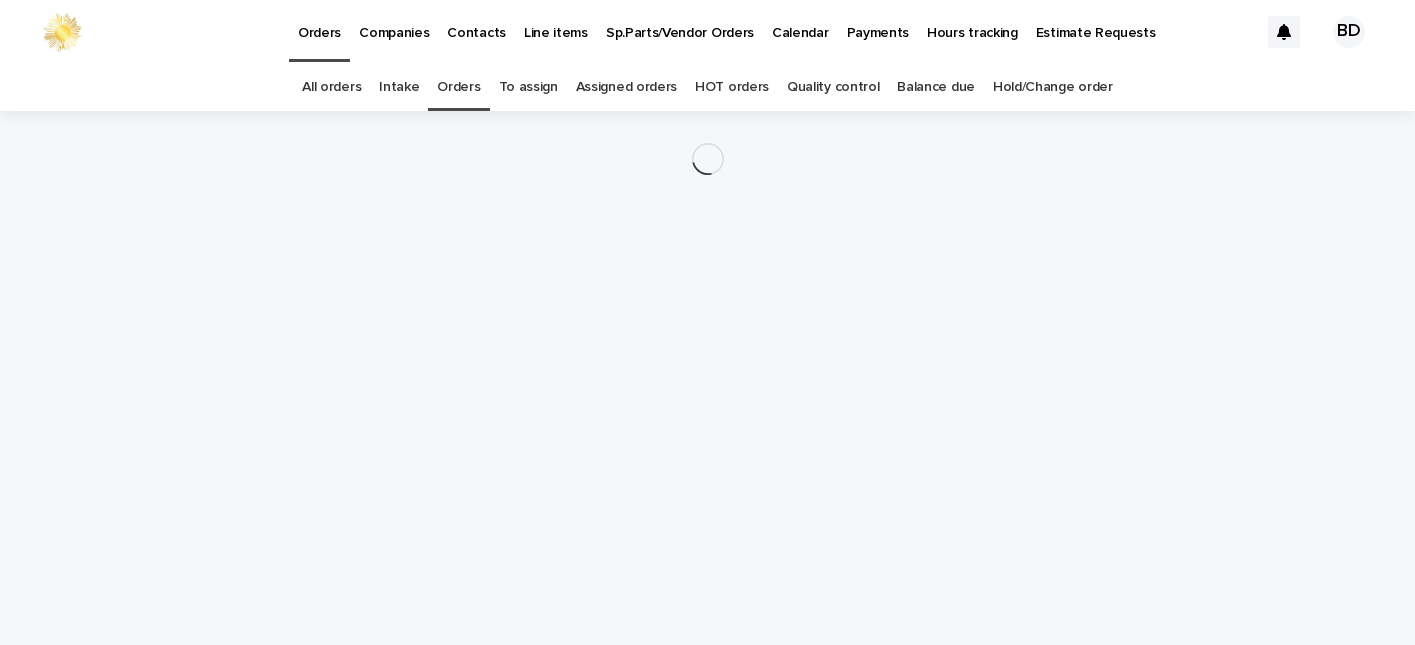 scroll, scrollTop: 0, scrollLeft: 0, axis: both 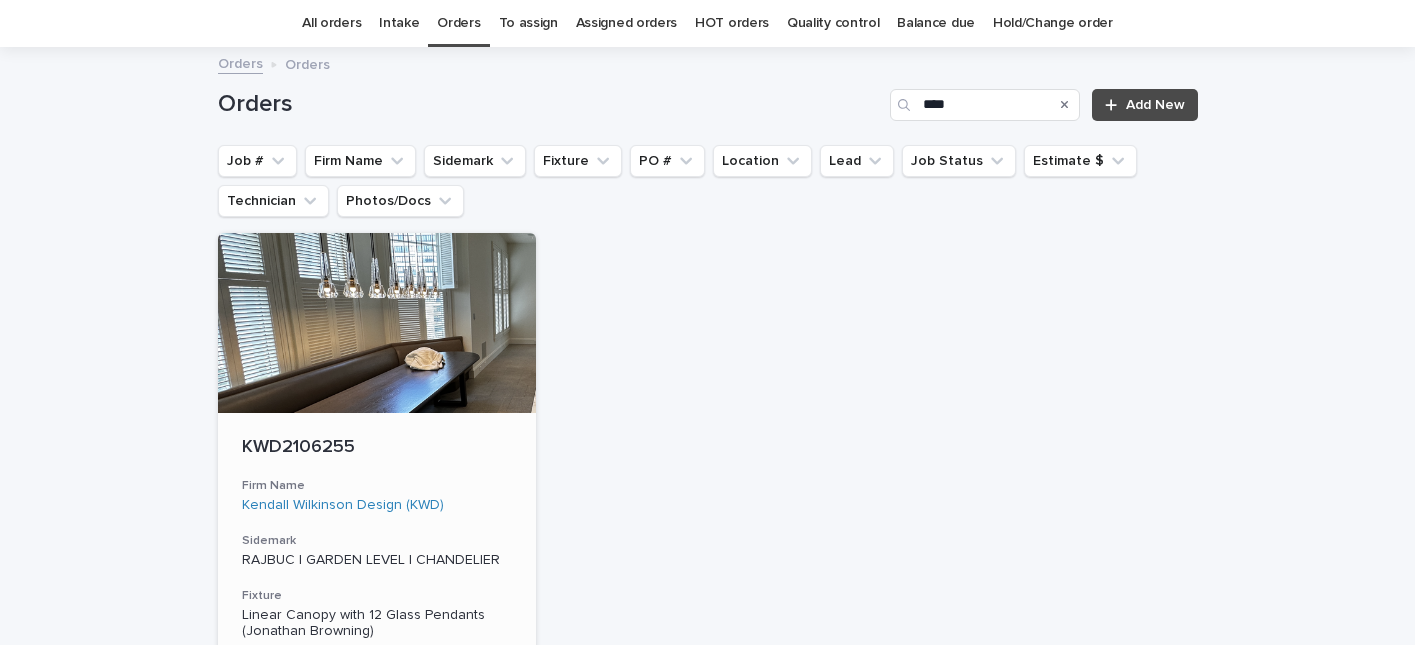 click on "KWD2106255" at bounding box center [377, 448] 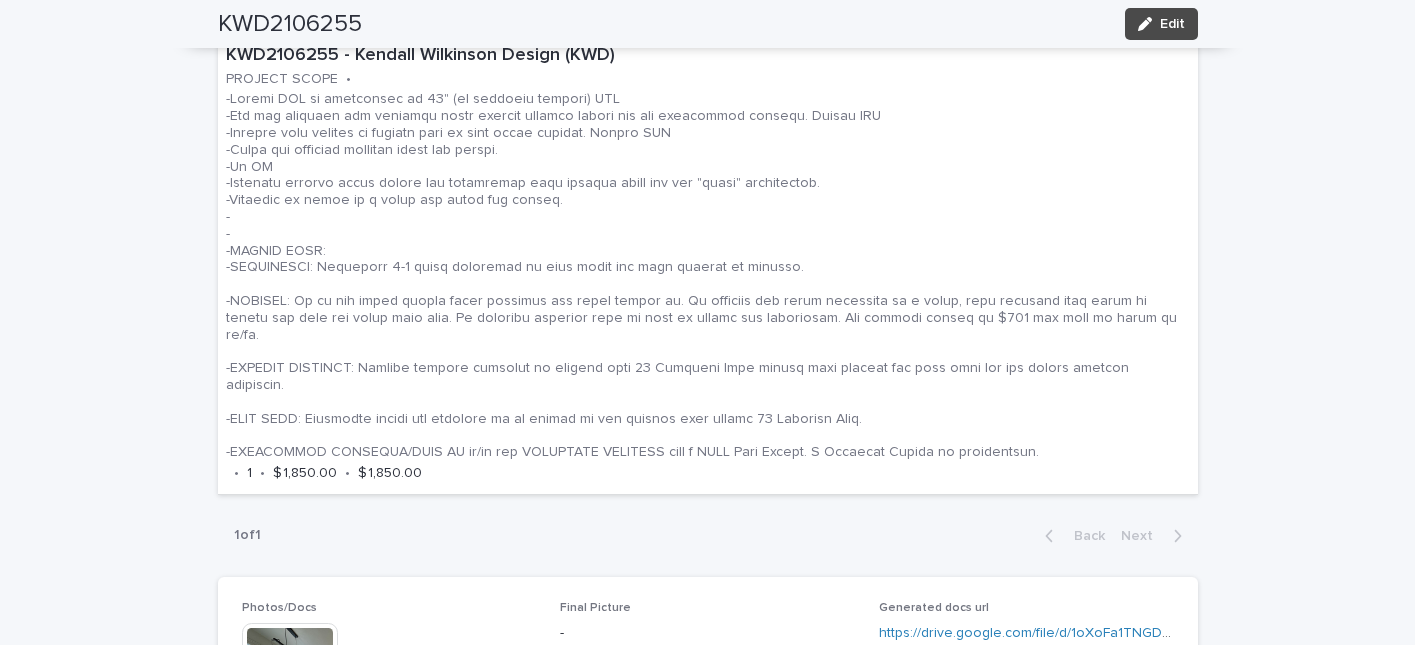 scroll, scrollTop: 1197, scrollLeft: 0, axis: vertical 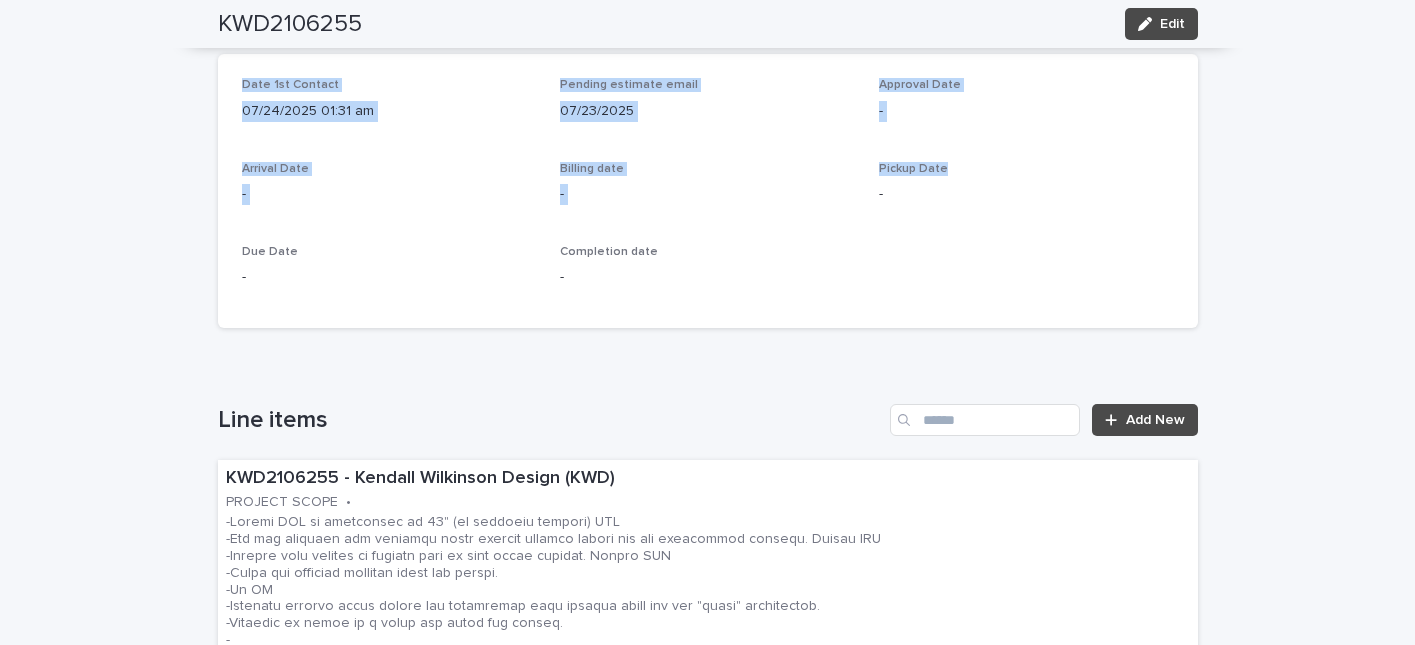drag, startPoint x: 1398, startPoint y: 176, endPoint x: 1383, endPoint y: 15, distance: 161.69725 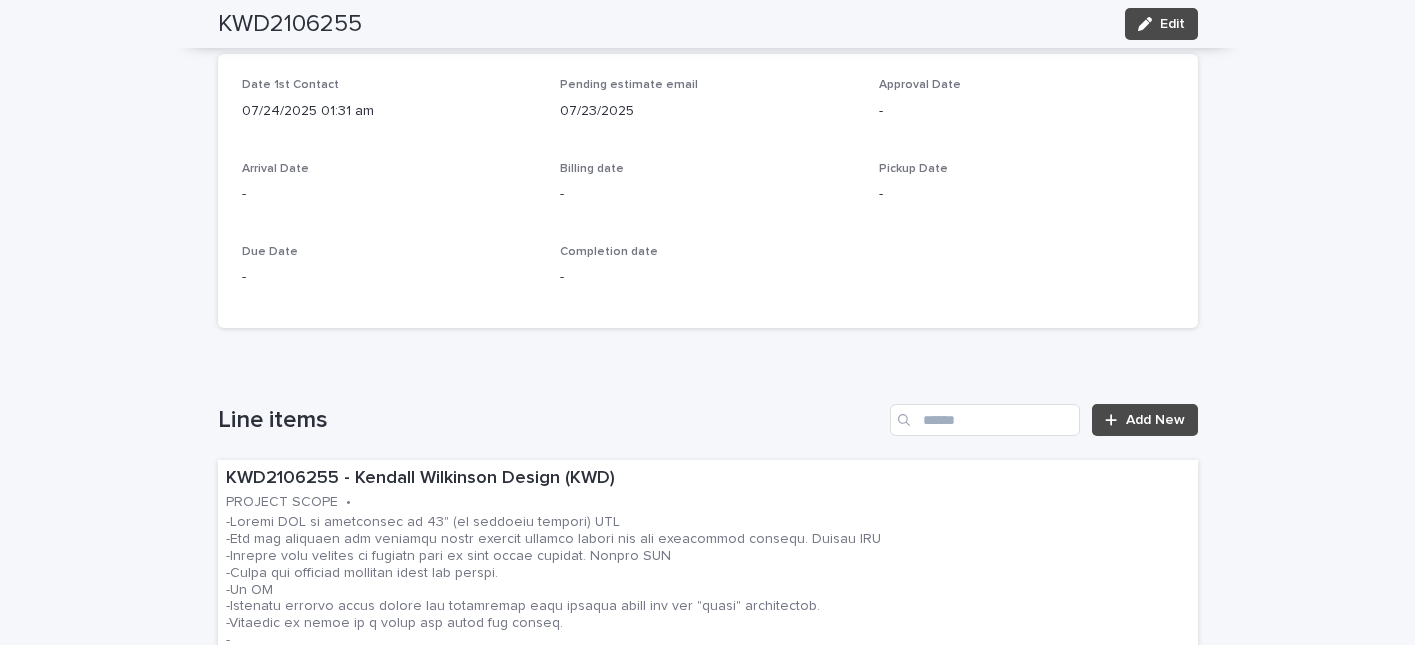 drag, startPoint x: 1350, startPoint y: 255, endPoint x: 1365, endPoint y: 253, distance: 15.132746 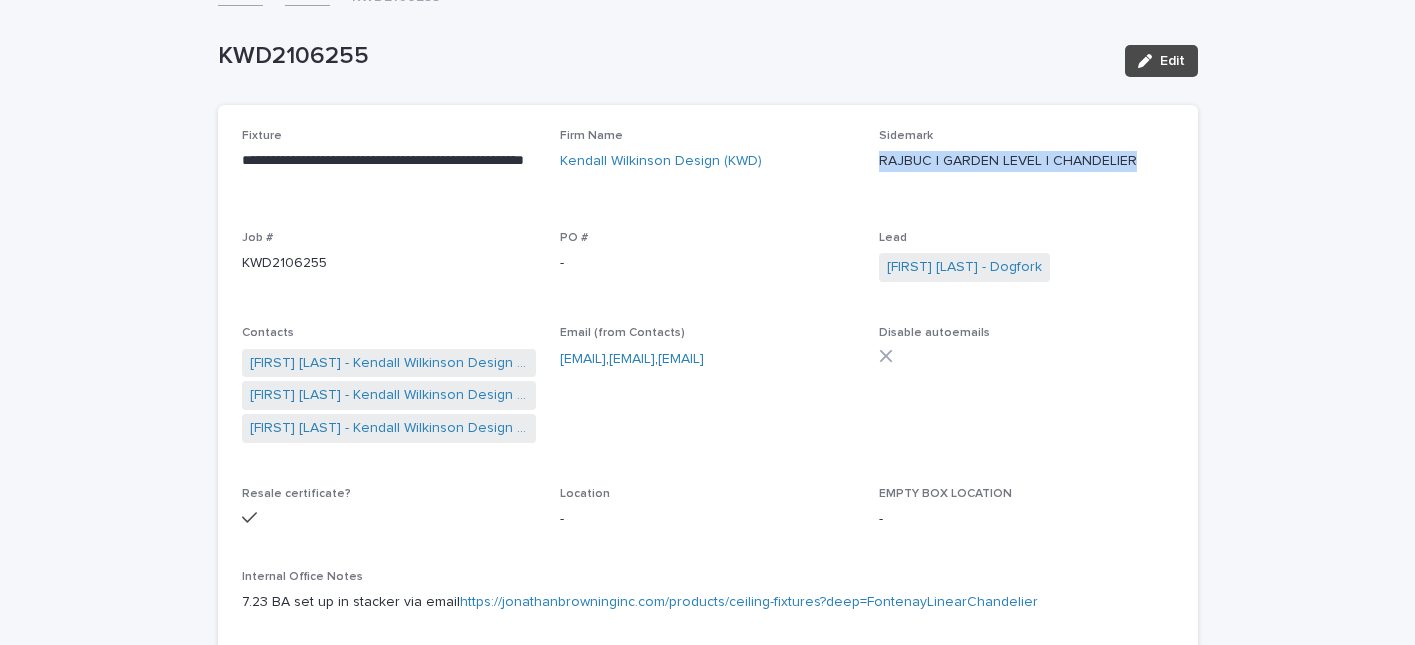 drag, startPoint x: 870, startPoint y: 158, endPoint x: 1127, endPoint y: 162, distance: 257.03113 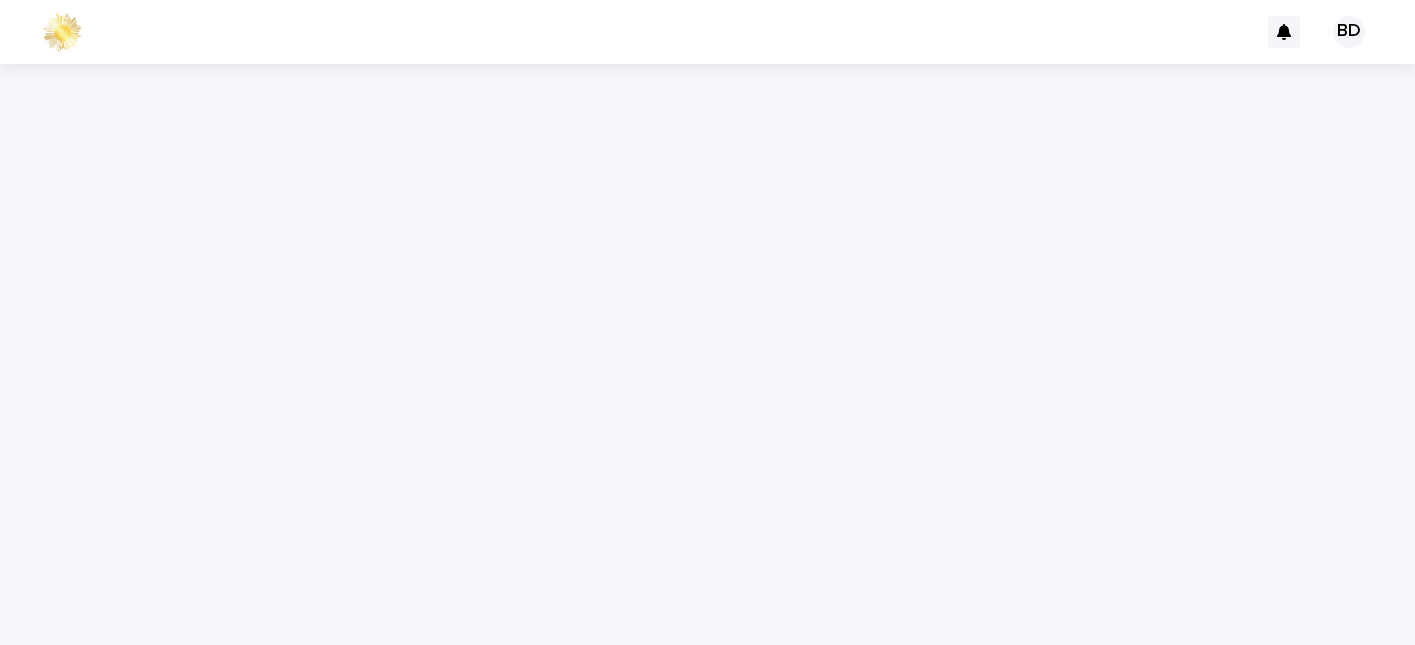scroll, scrollTop: 0, scrollLeft: 0, axis: both 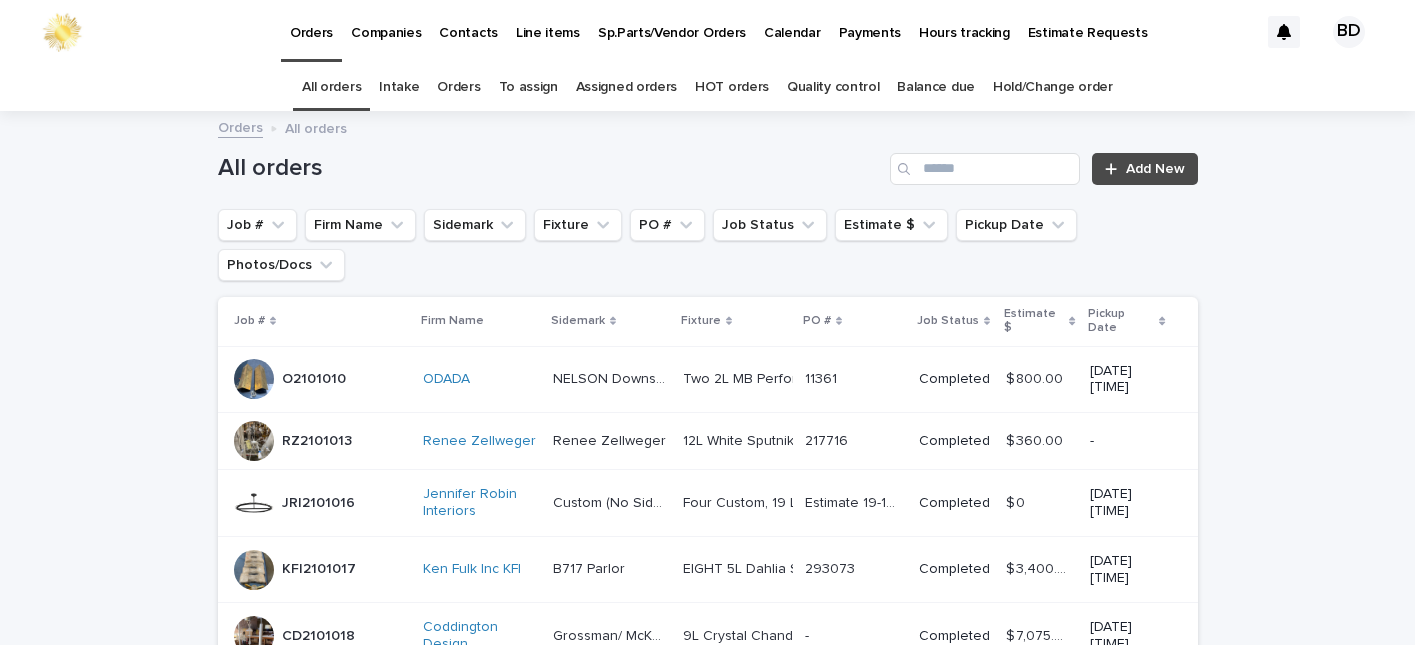 click on "Orders" at bounding box center (458, 87) 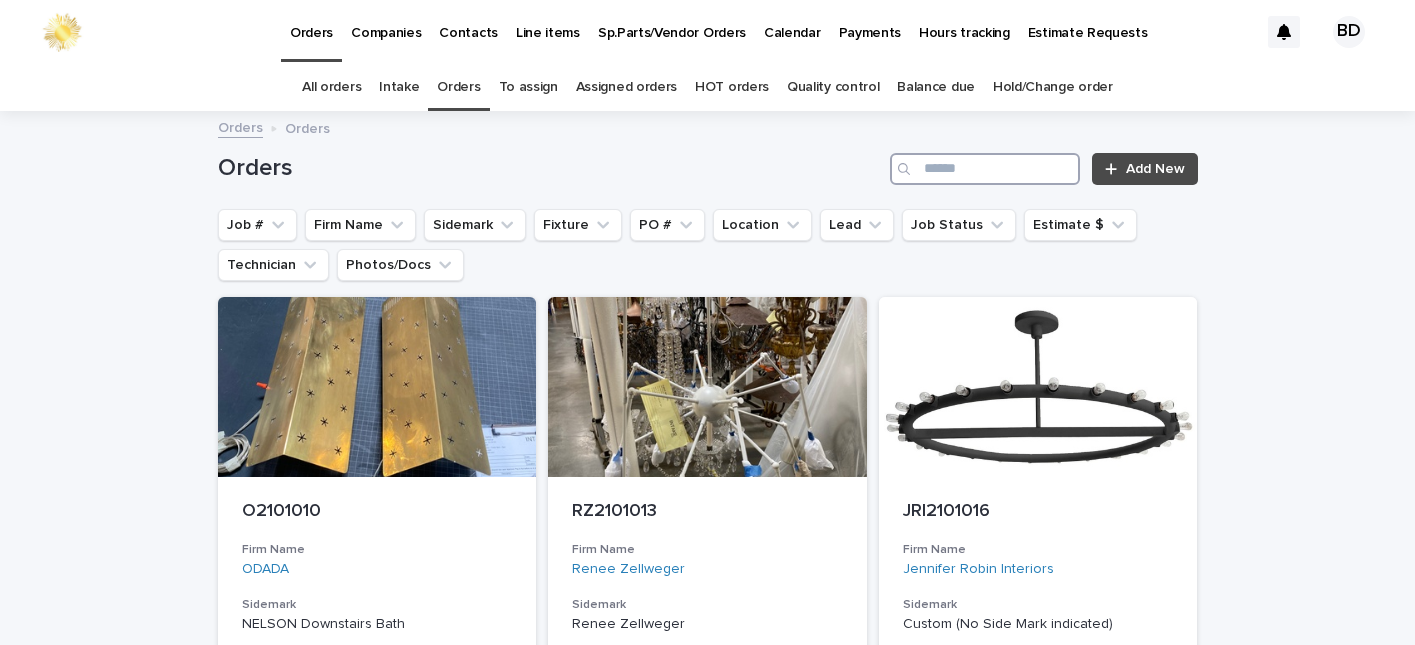 click at bounding box center [985, 169] 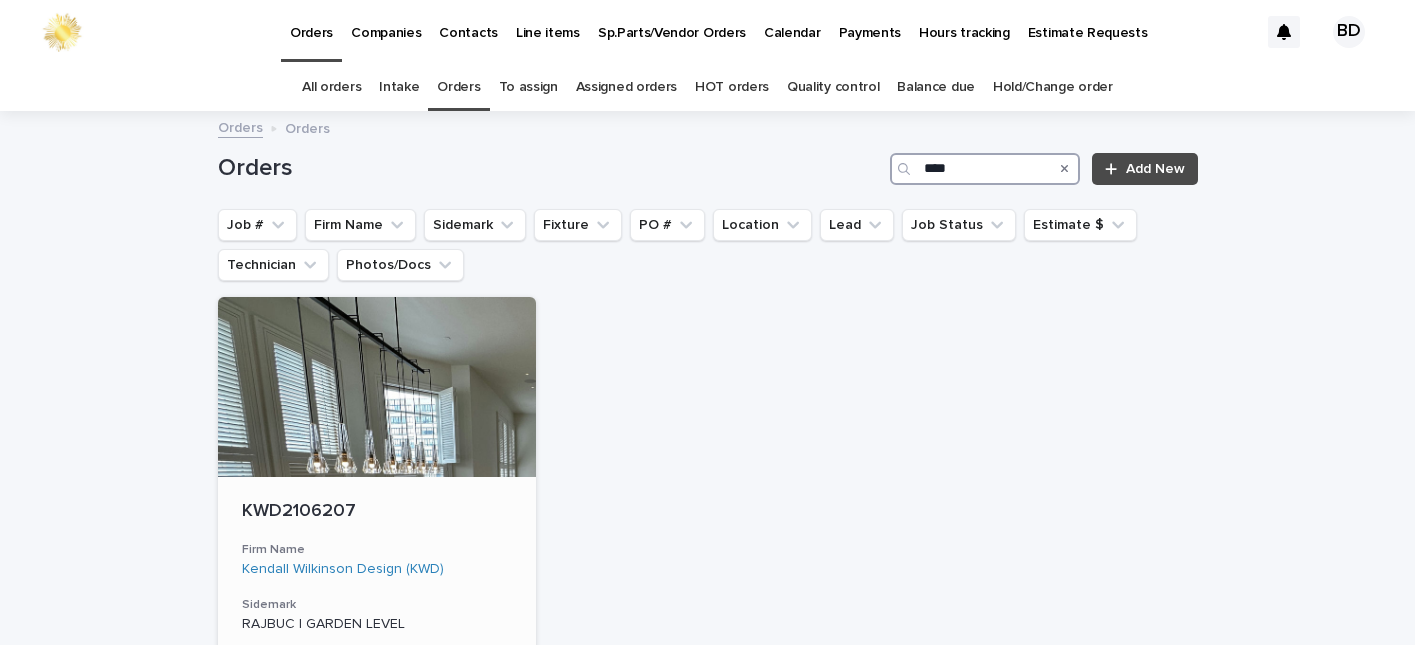 type on "****" 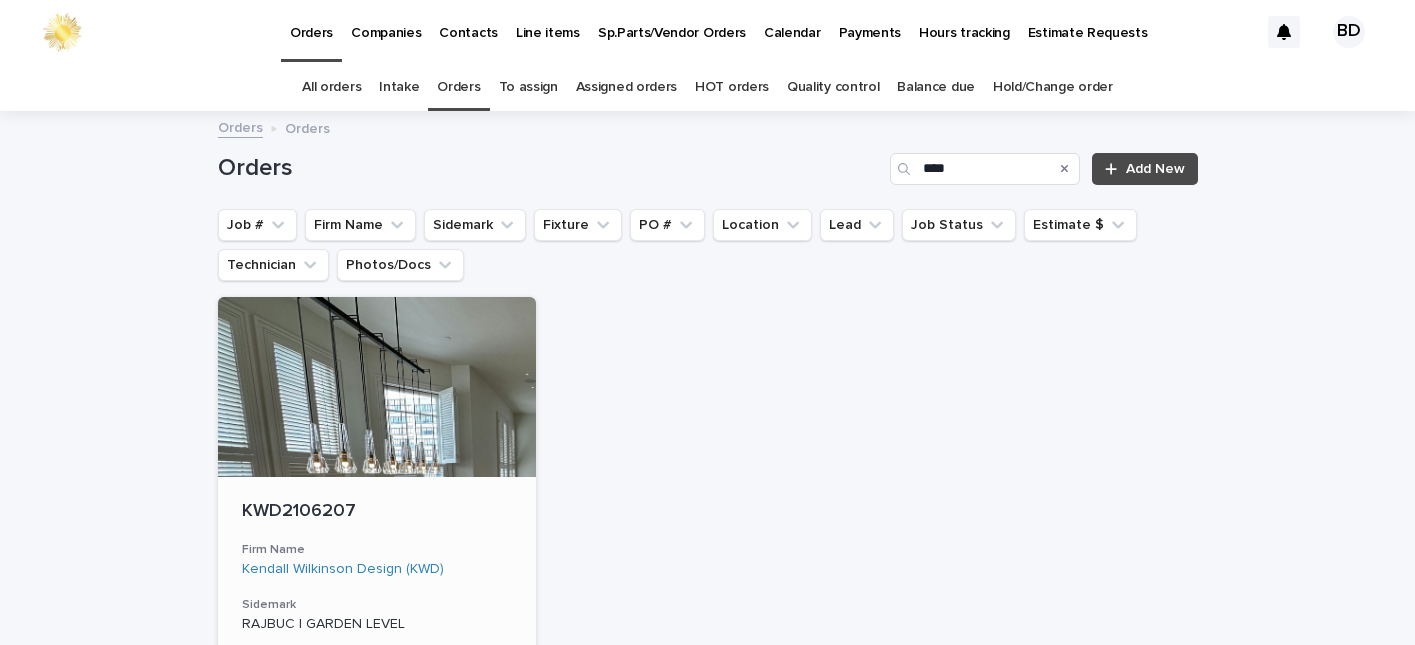 click on "KWD2106207" at bounding box center (377, 510) 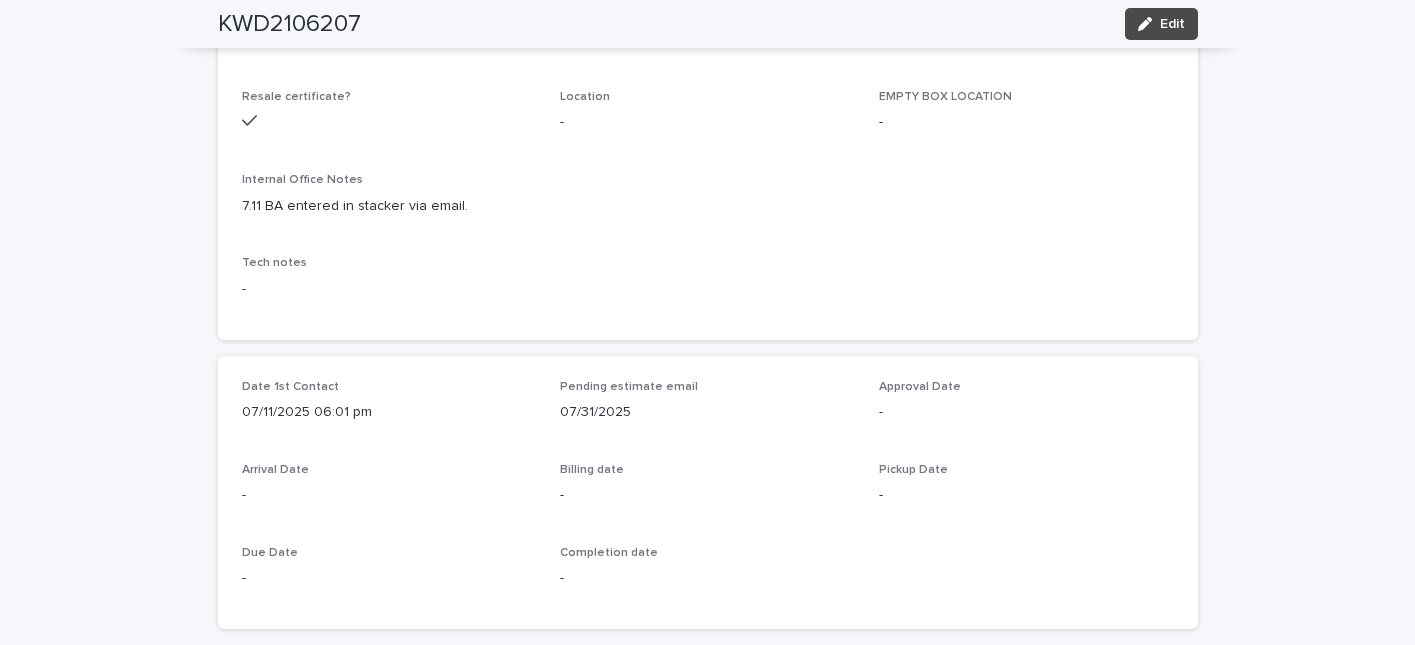 scroll, scrollTop: 480, scrollLeft: 0, axis: vertical 